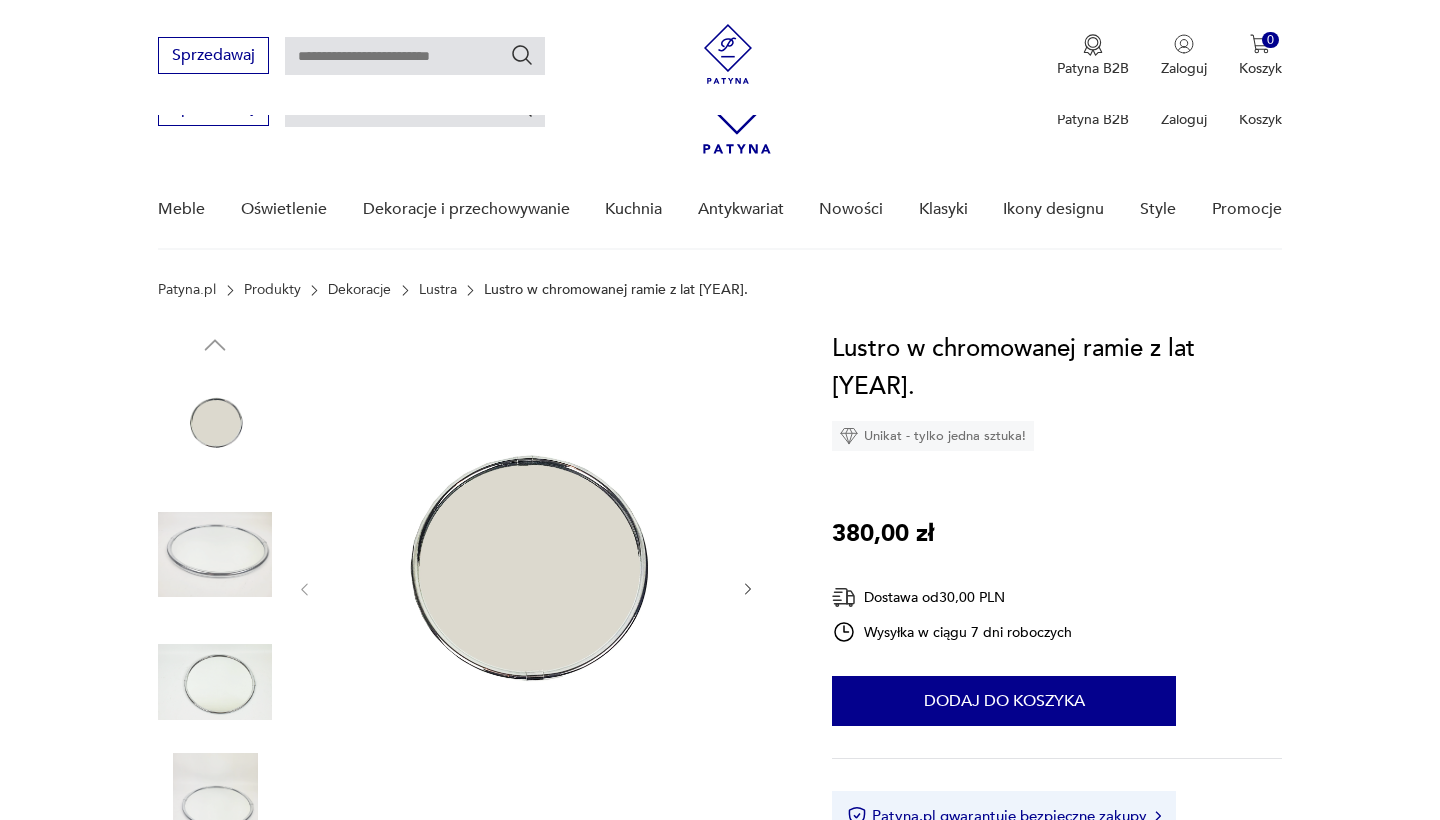 scroll, scrollTop: 302, scrollLeft: 1, axis: both 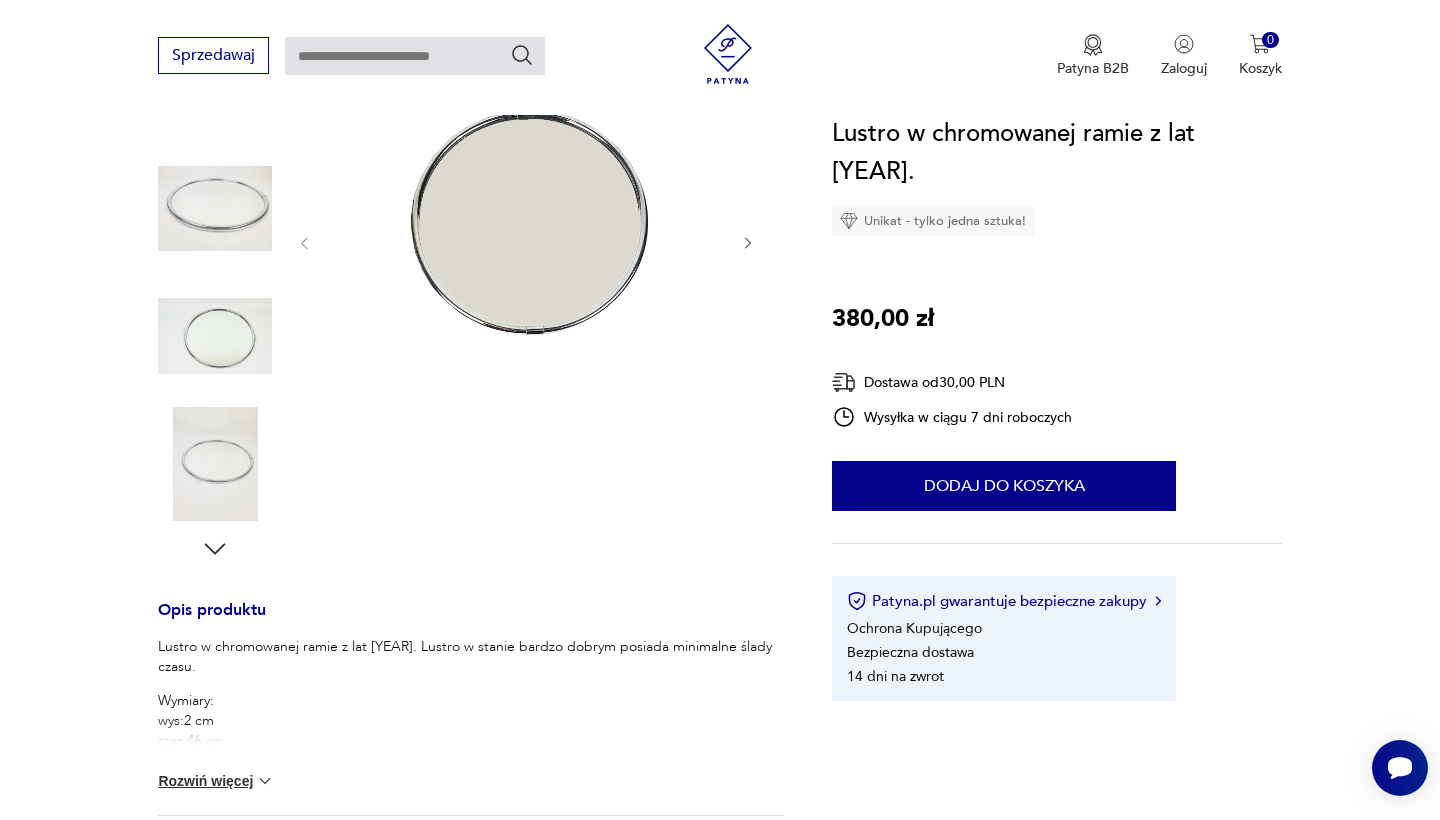 click at bounding box center [215, 209] 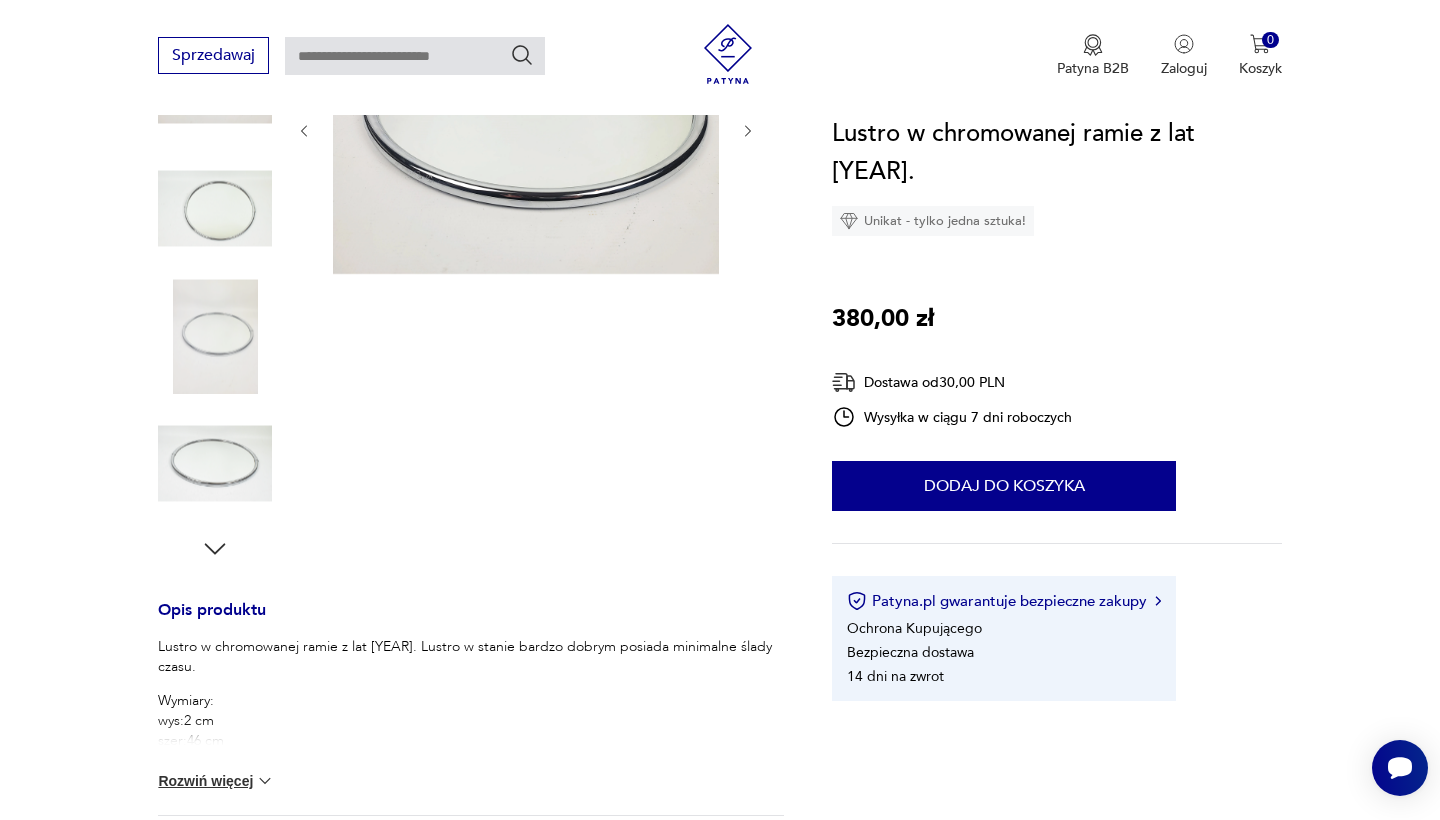 click at bounding box center (215, 336) 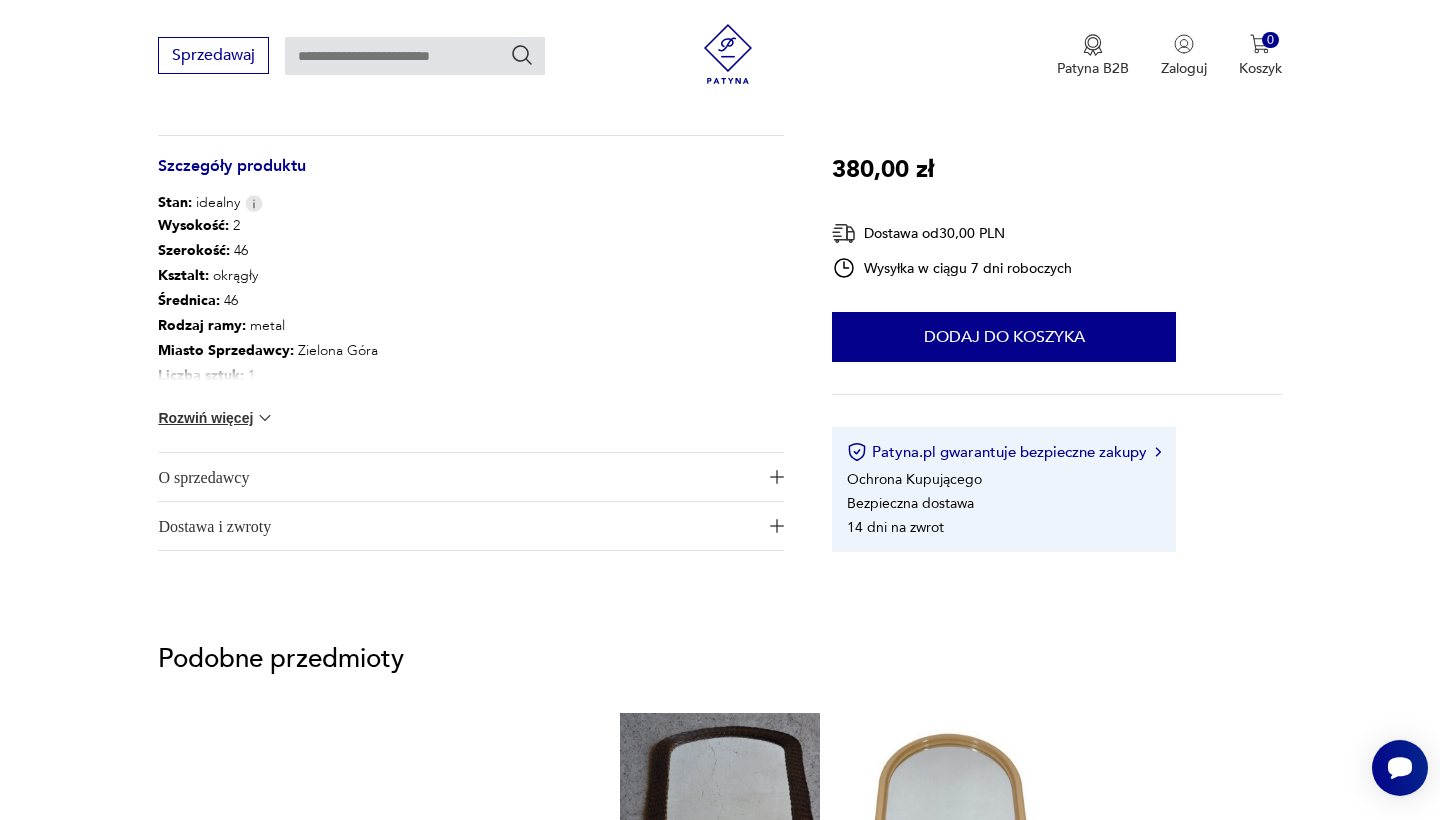 scroll, scrollTop: 1540, scrollLeft: 0, axis: vertical 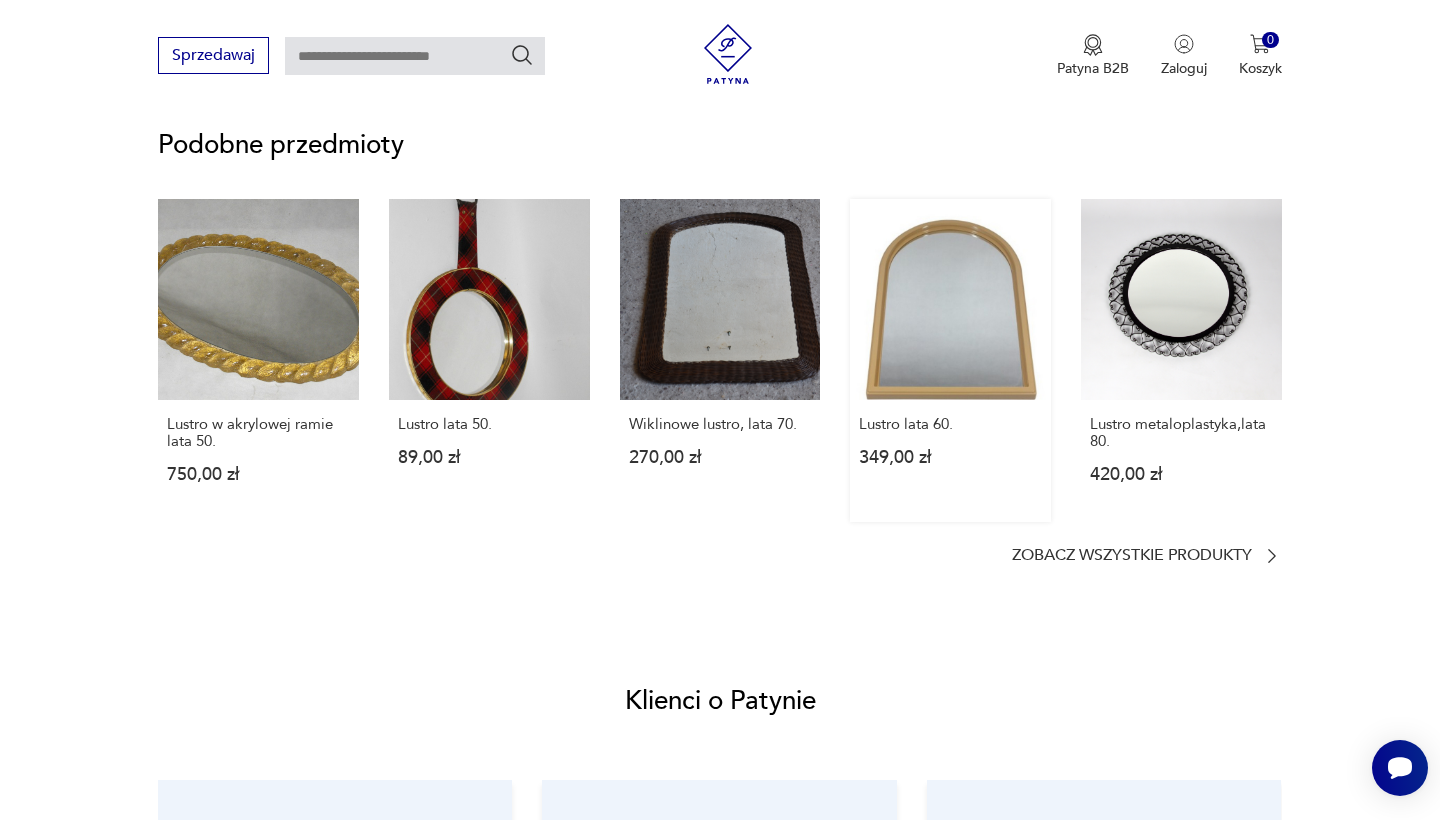click on "Lustro lata [YEAR] [PRICE]" at bounding box center (950, 360) 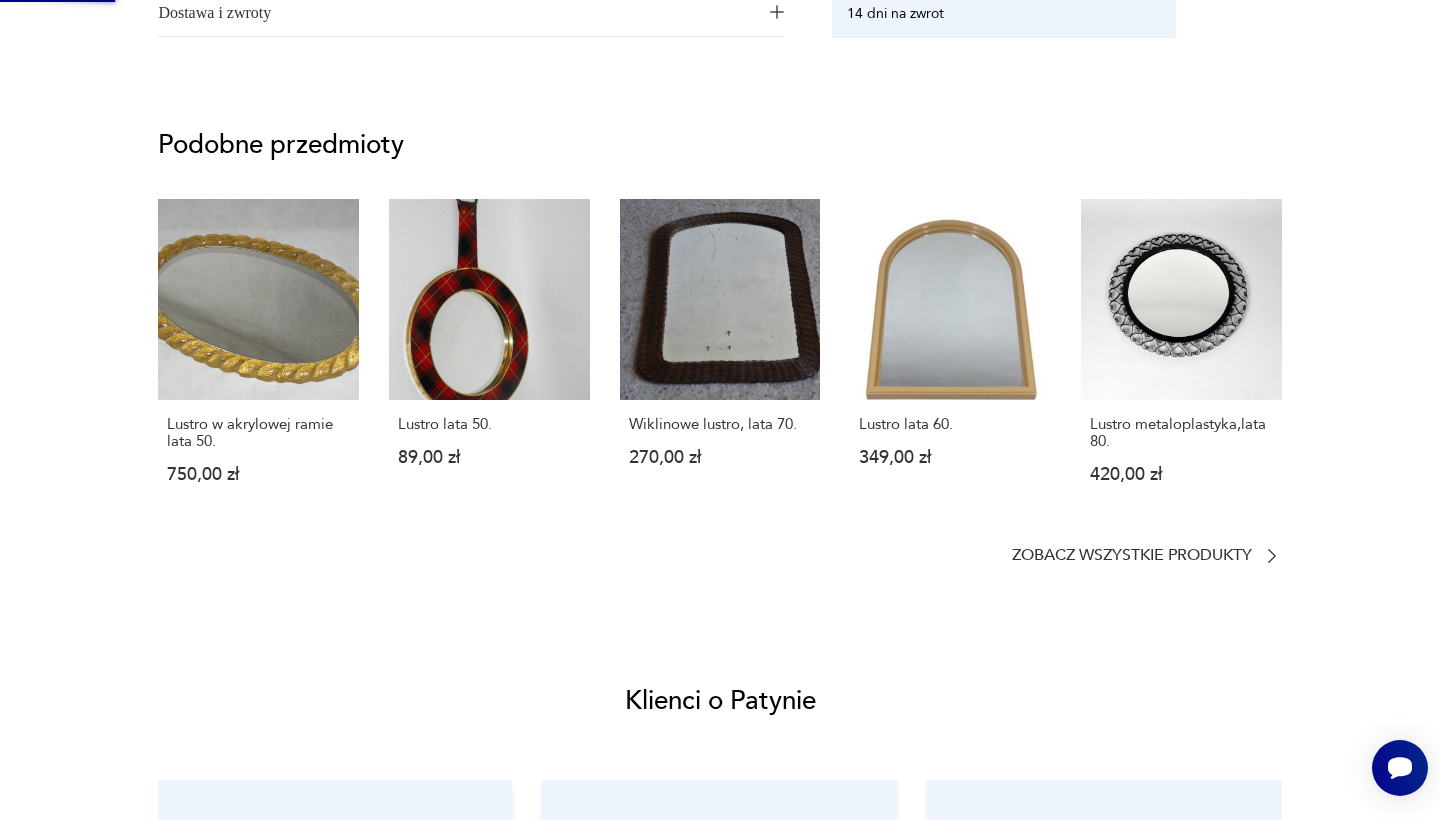 scroll, scrollTop: 0, scrollLeft: 0, axis: both 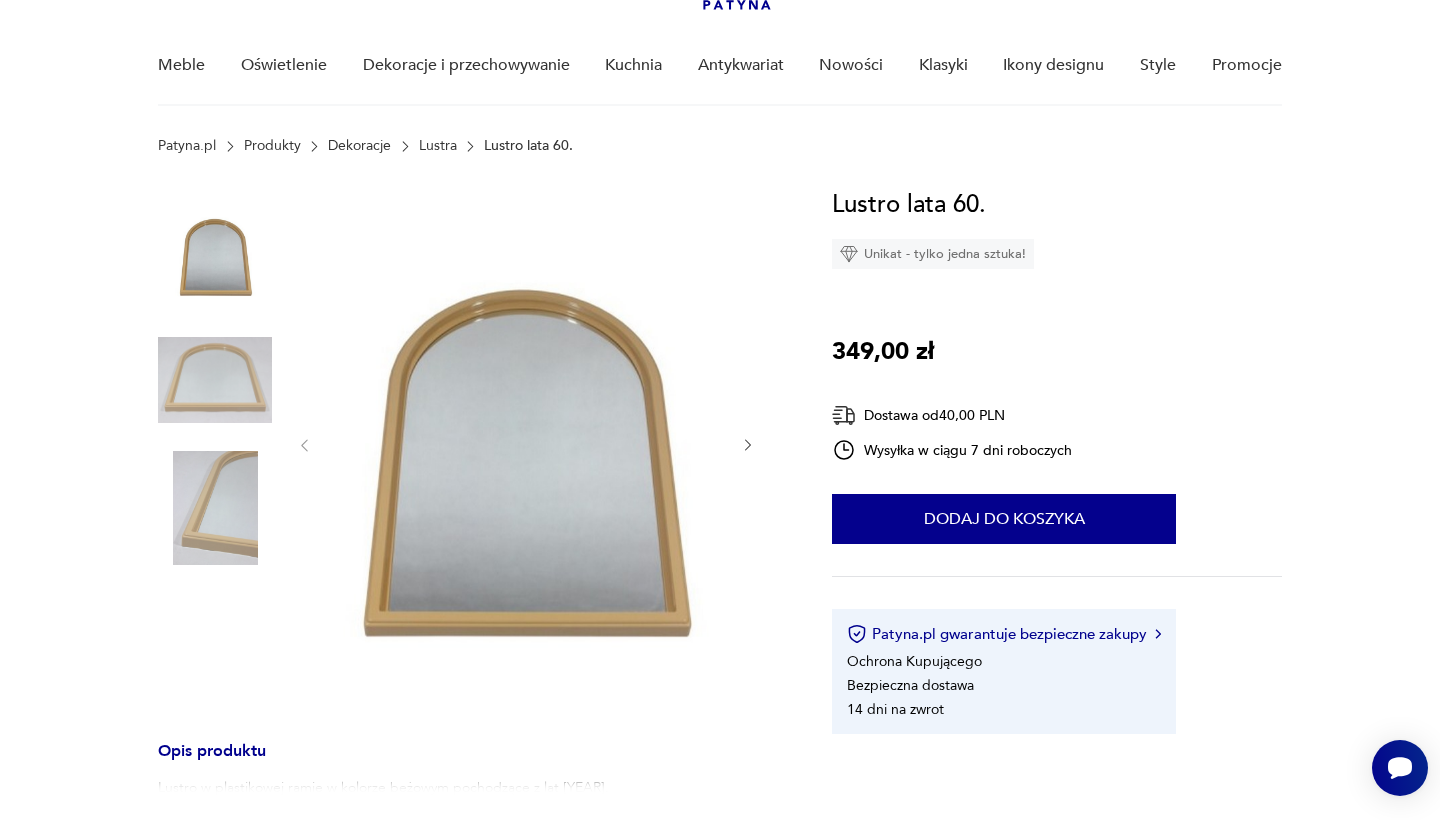 click at bounding box center (215, 380) 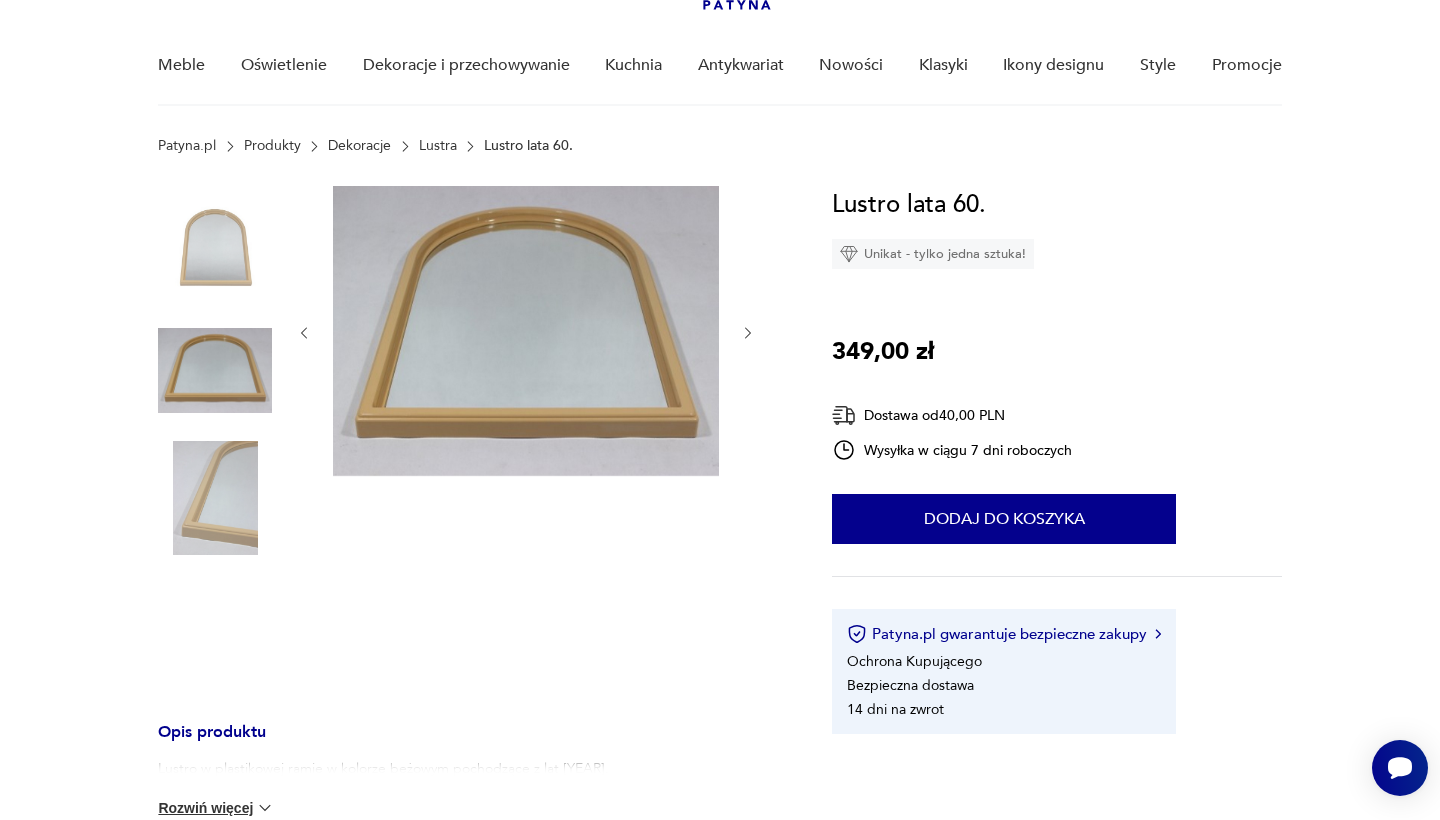 click at bounding box center [215, 498] 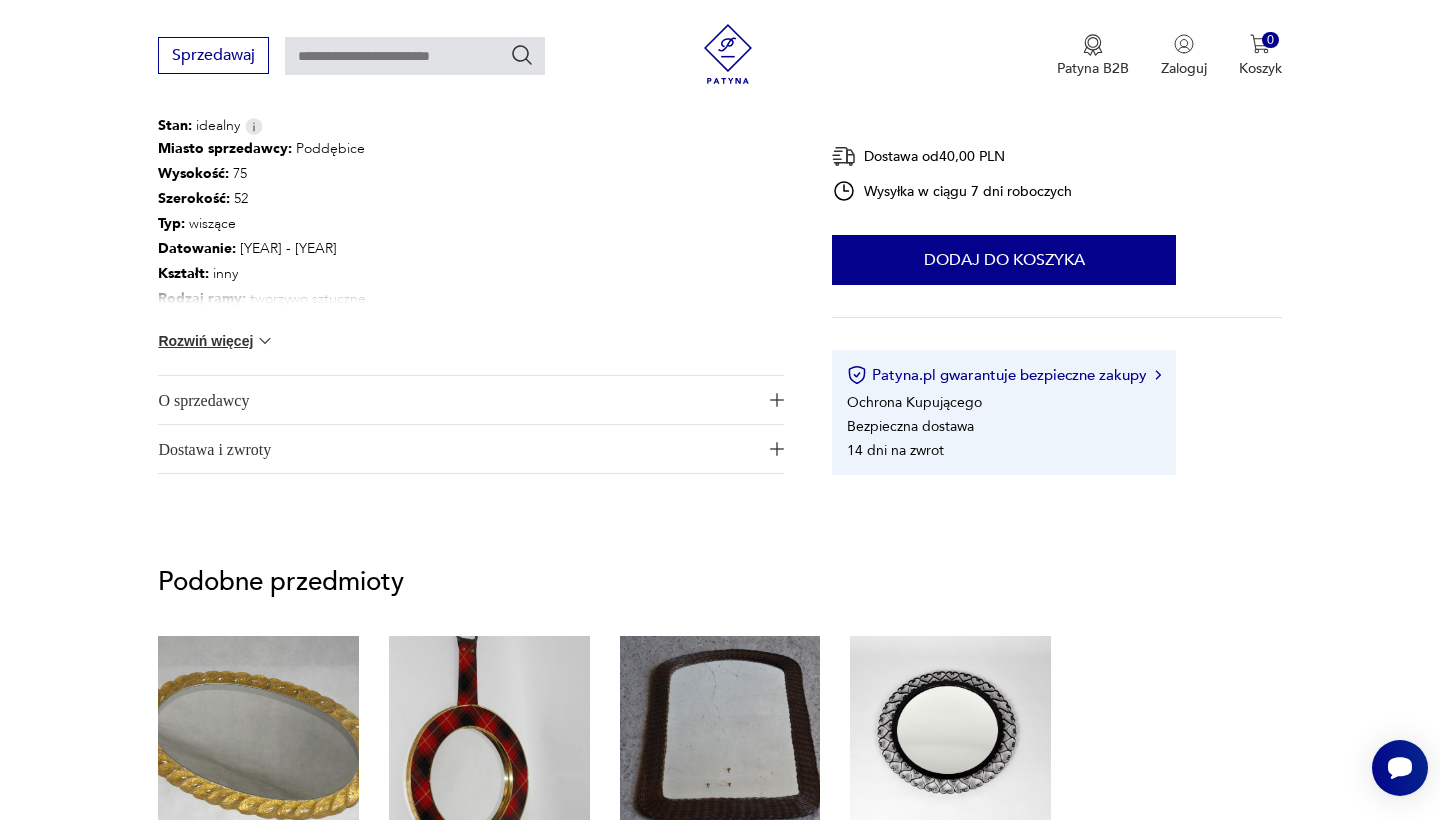 scroll, scrollTop: 1305, scrollLeft: 0, axis: vertical 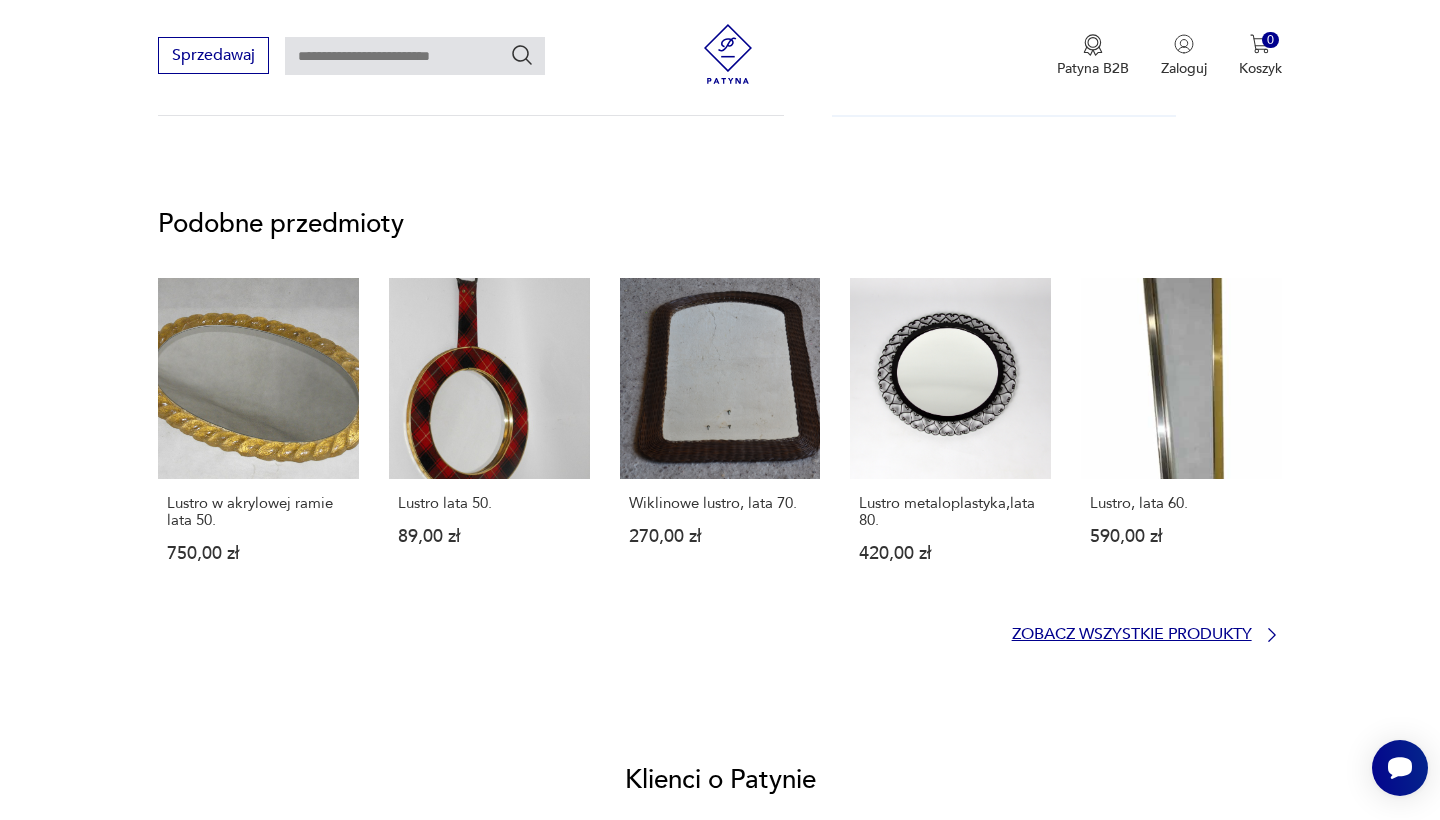 click on "Zobacz wszystkie produkty" at bounding box center [1132, 634] 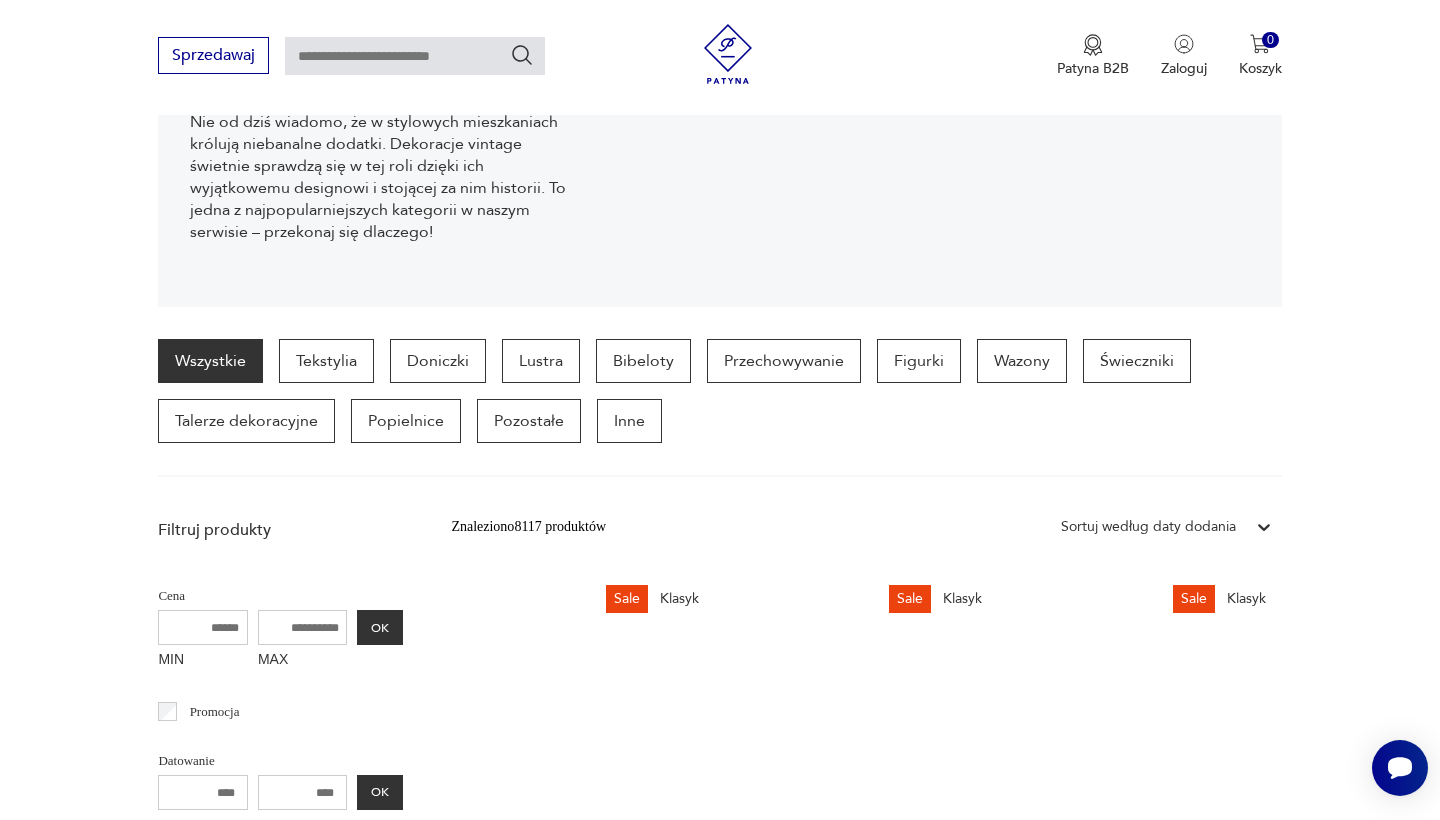 scroll, scrollTop: 73, scrollLeft: 0, axis: vertical 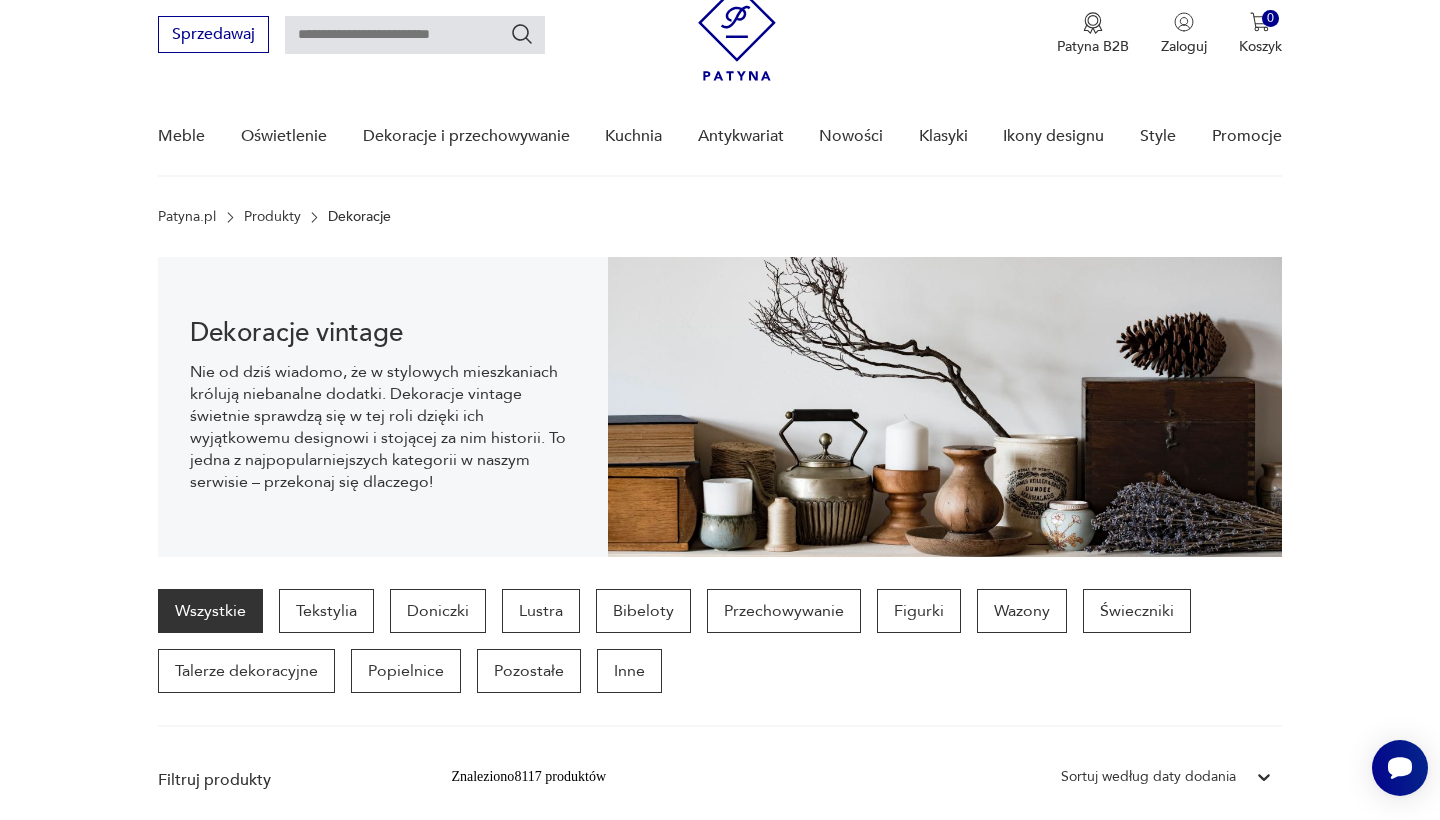 click on "Sprzedawaj Patyna B2B Zaloguj 0 Koszyk Twój koszyk ( 0 ) Brak produktów w koszyku IDŹ DO KOSZYKA" at bounding box center [719, 24] 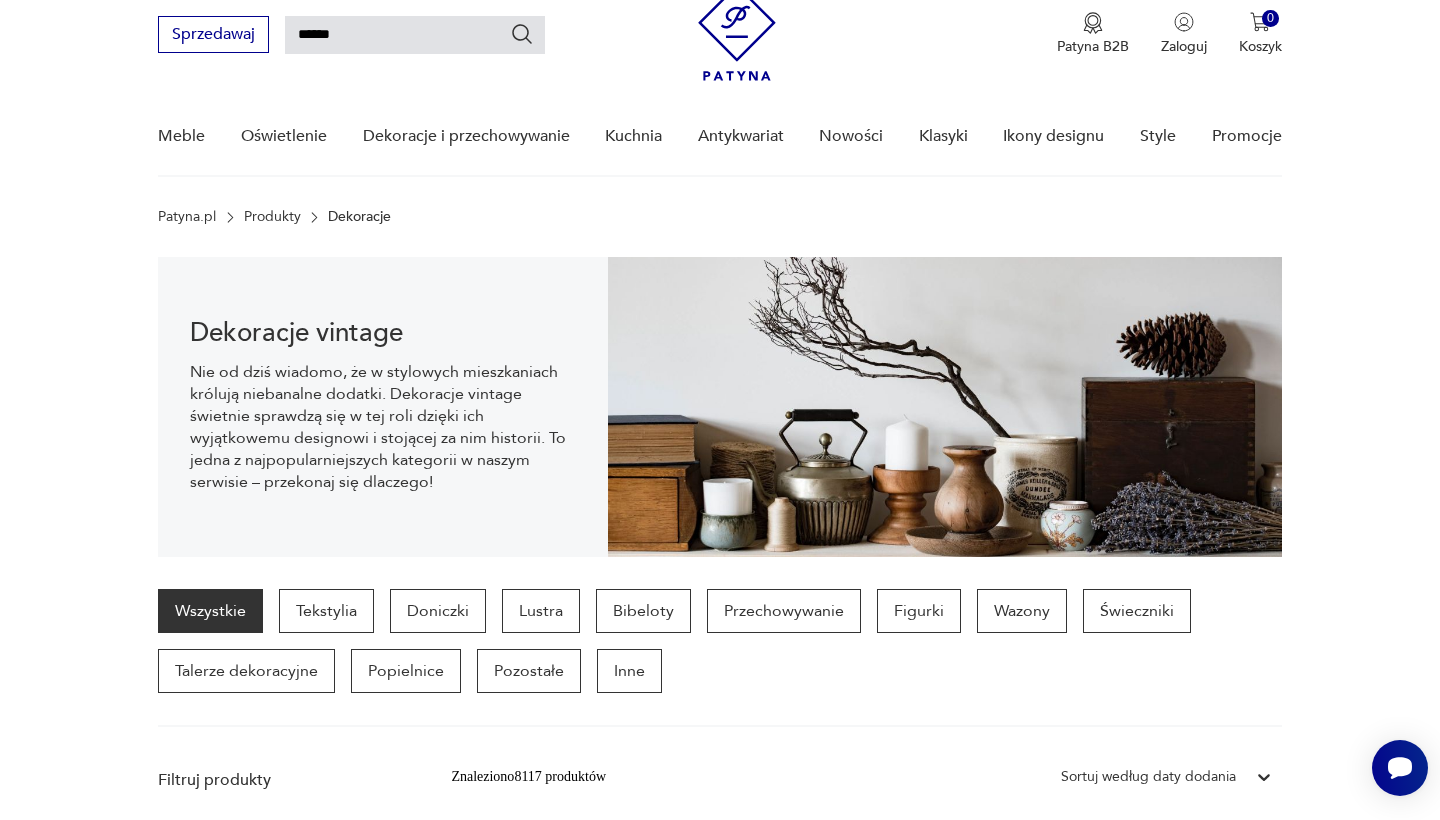 type on "******" 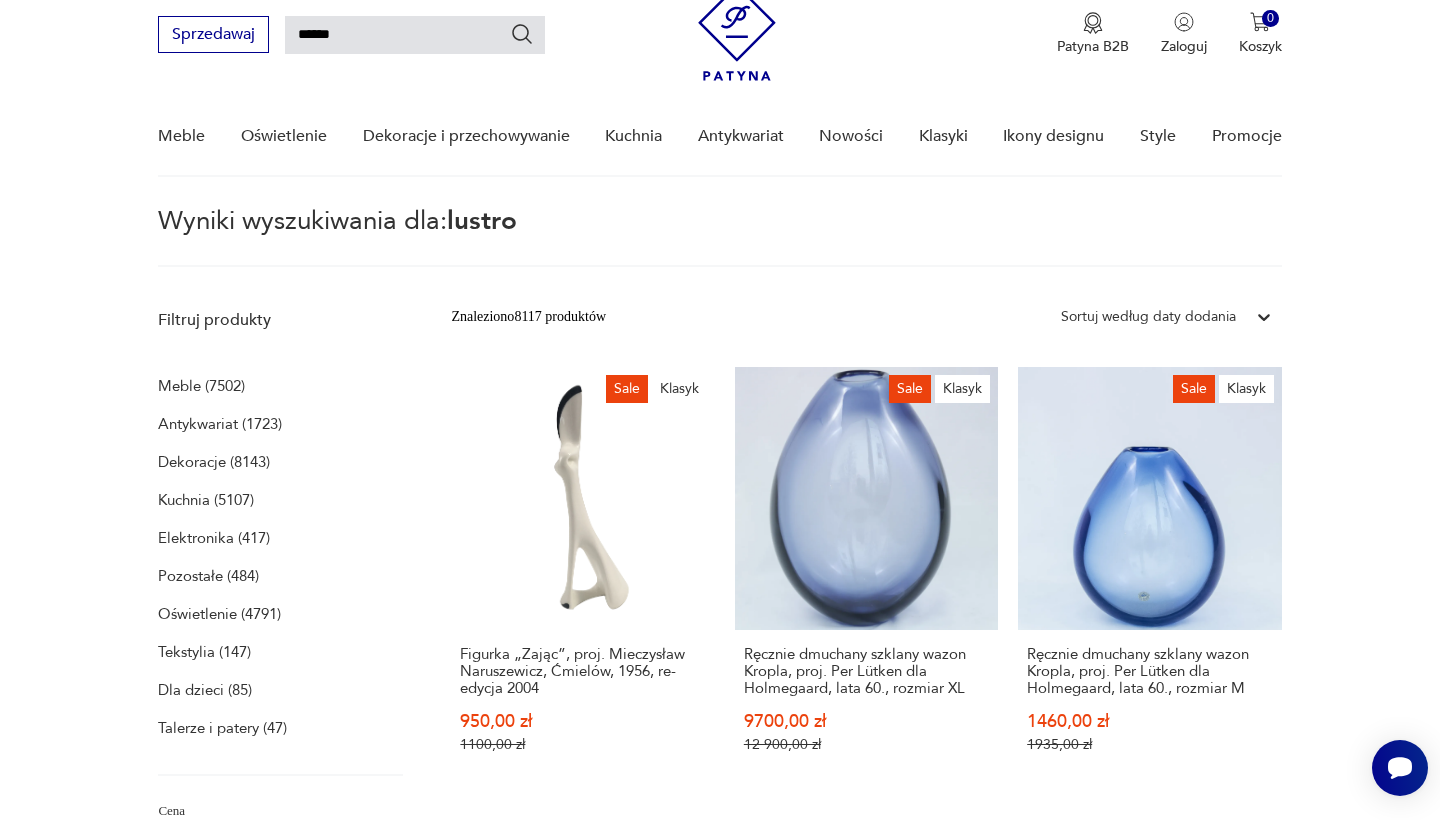 type on "******" 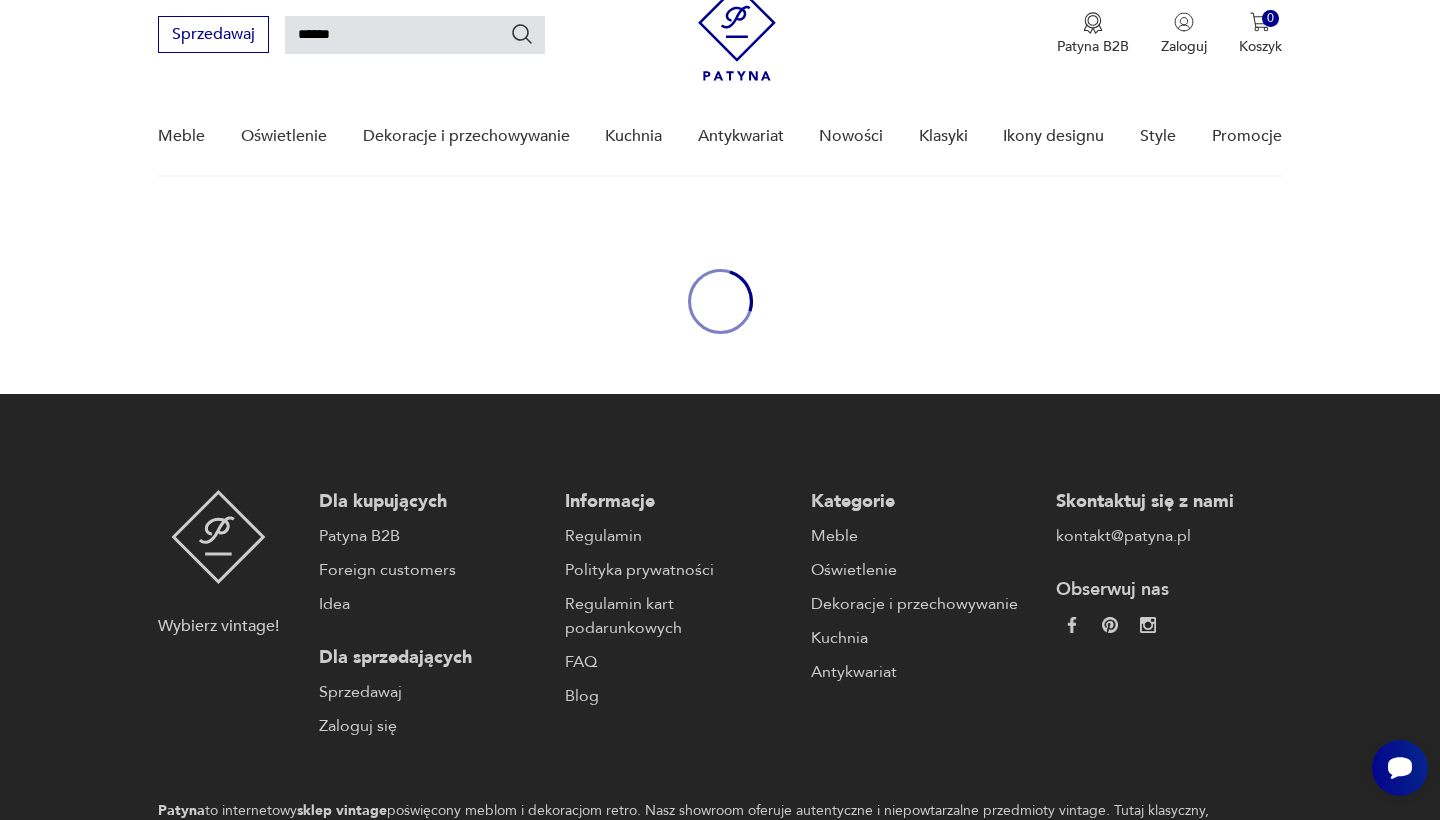 type 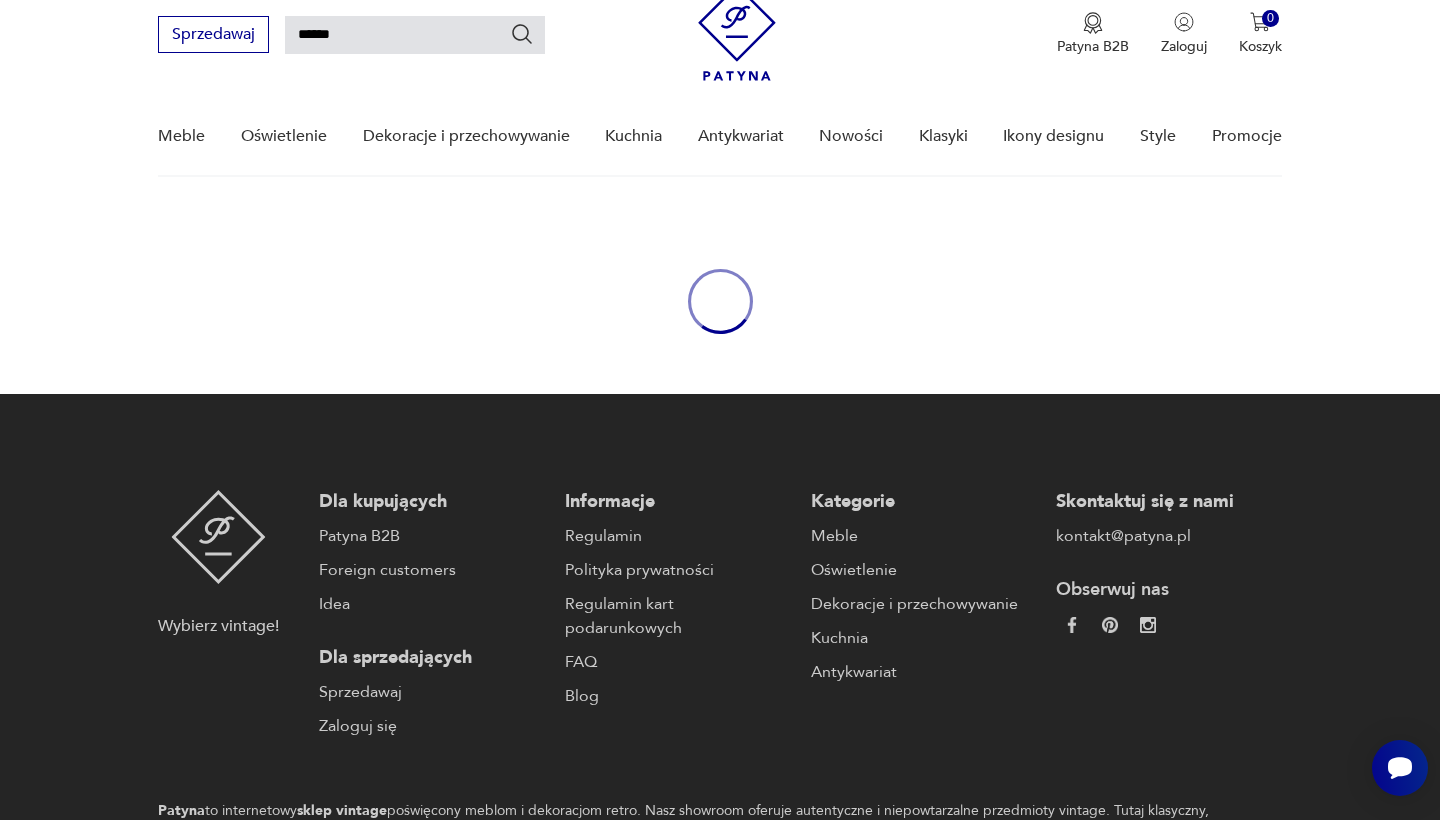 type 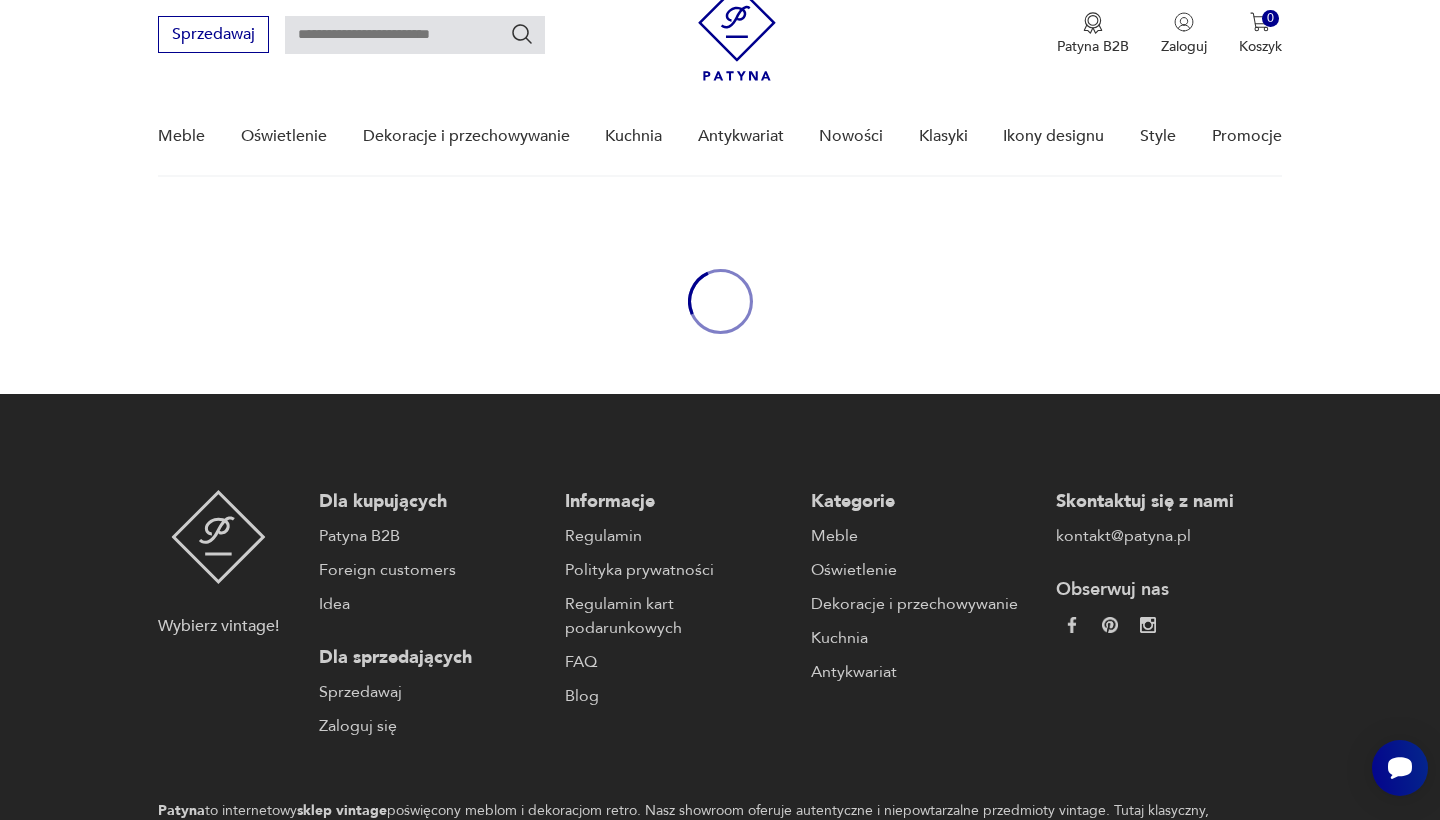 type on "******" 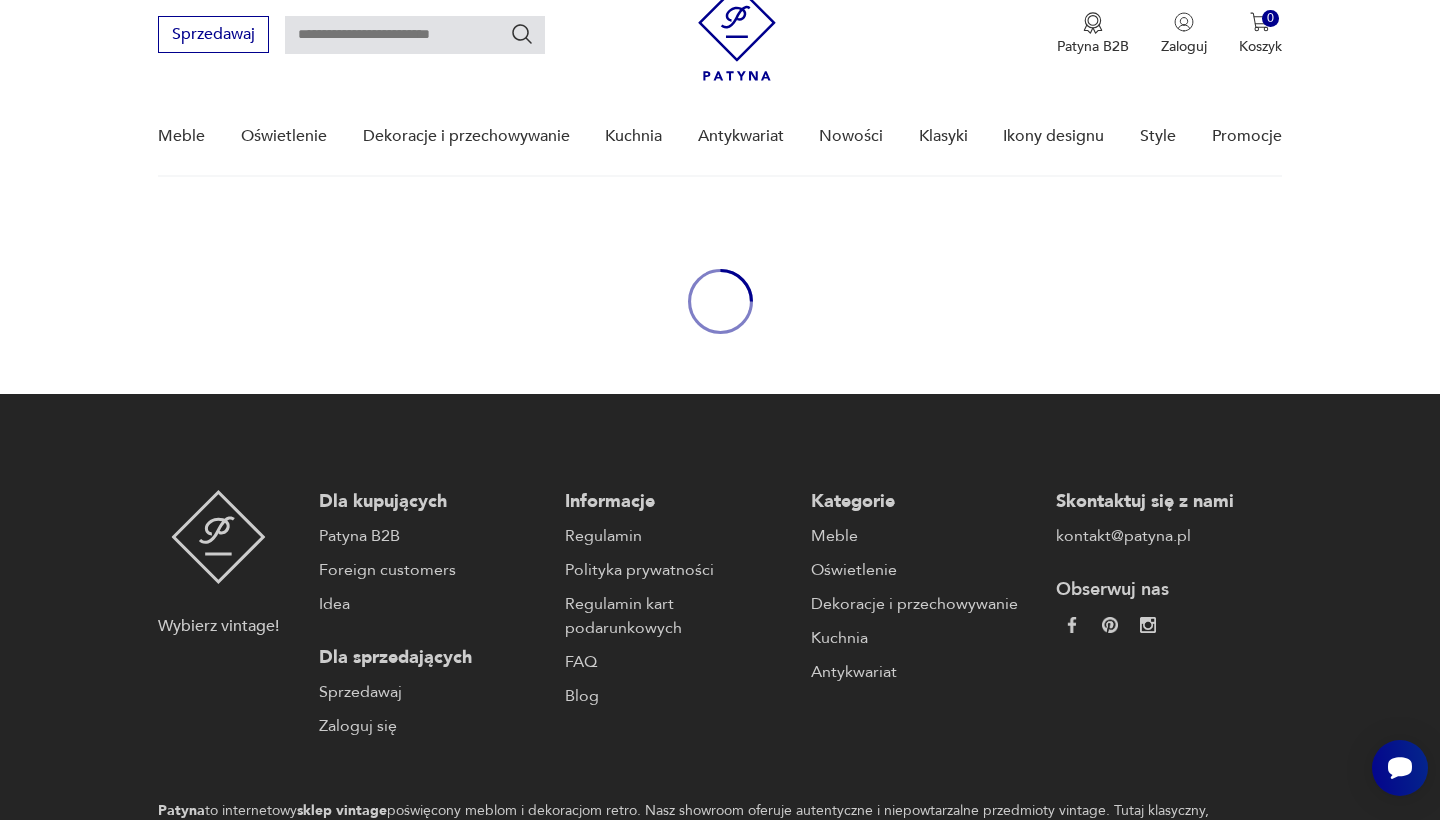 type on "******" 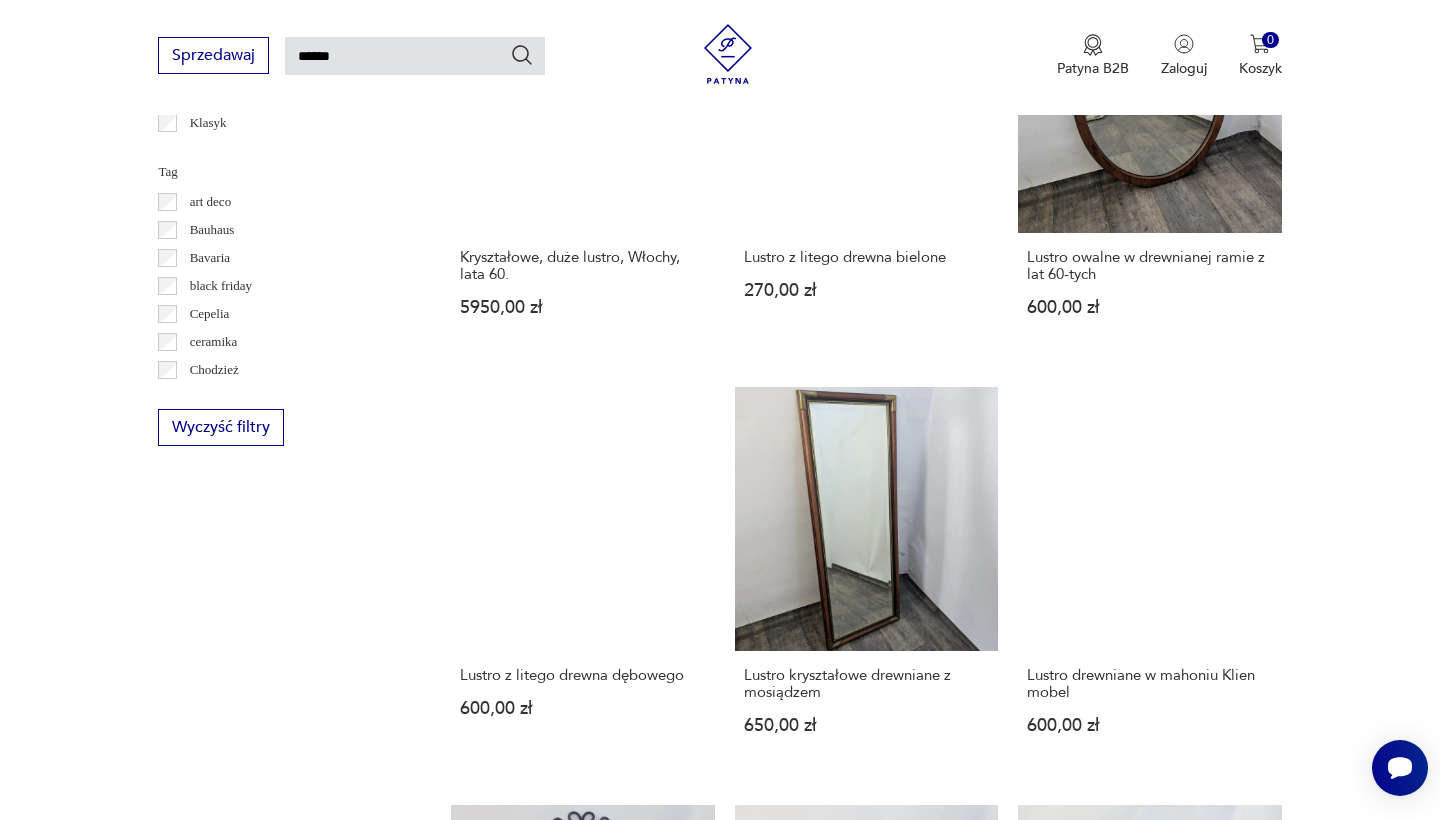 scroll, scrollTop: 1326, scrollLeft: 0, axis: vertical 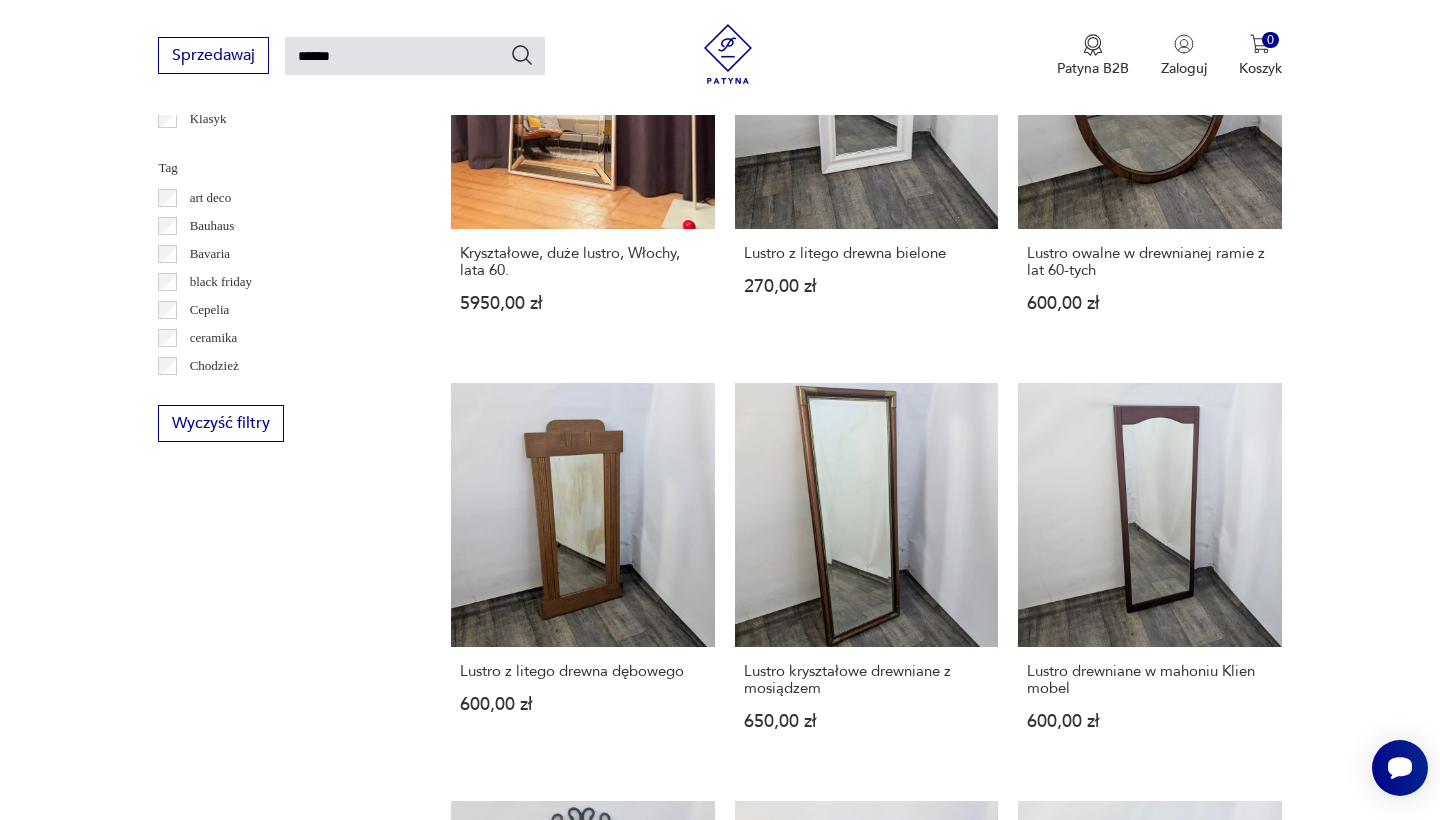 click on "2" at bounding box center (866, 1674) 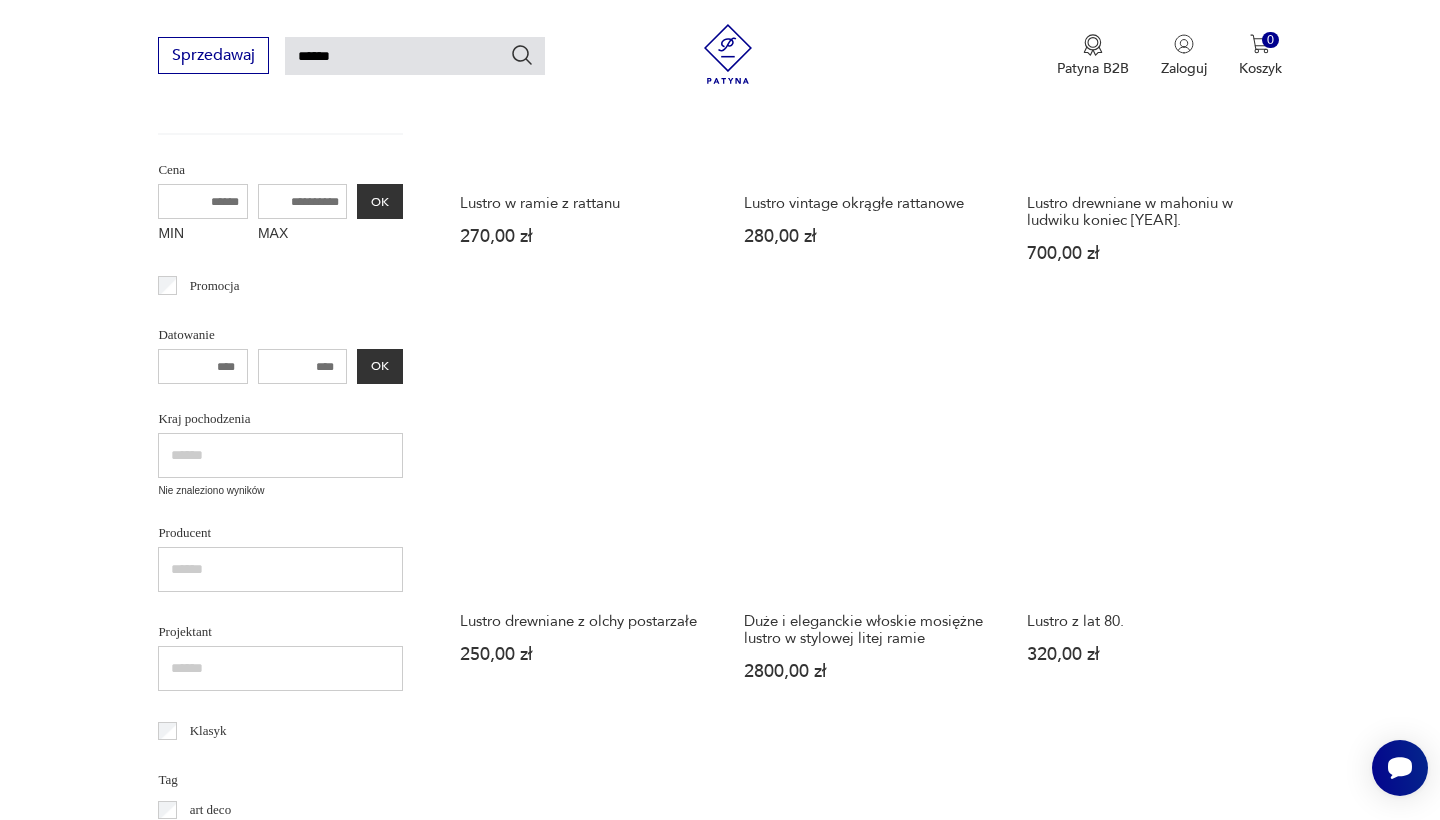 scroll, scrollTop: 542, scrollLeft: 0, axis: vertical 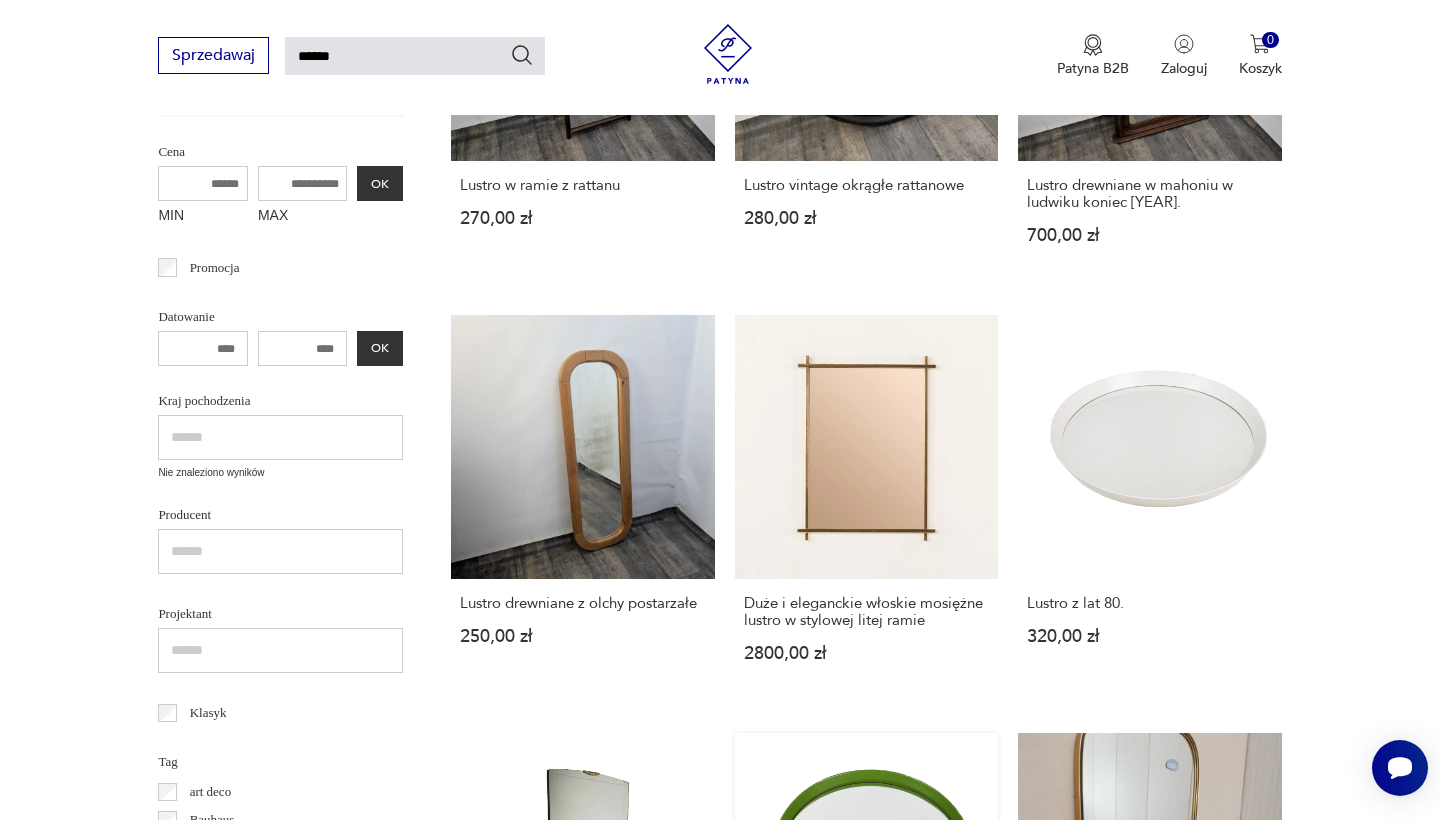 click on "Lustro w akrylowej ramie z lat [YEAR] [PRICE]" at bounding box center (866, 925) 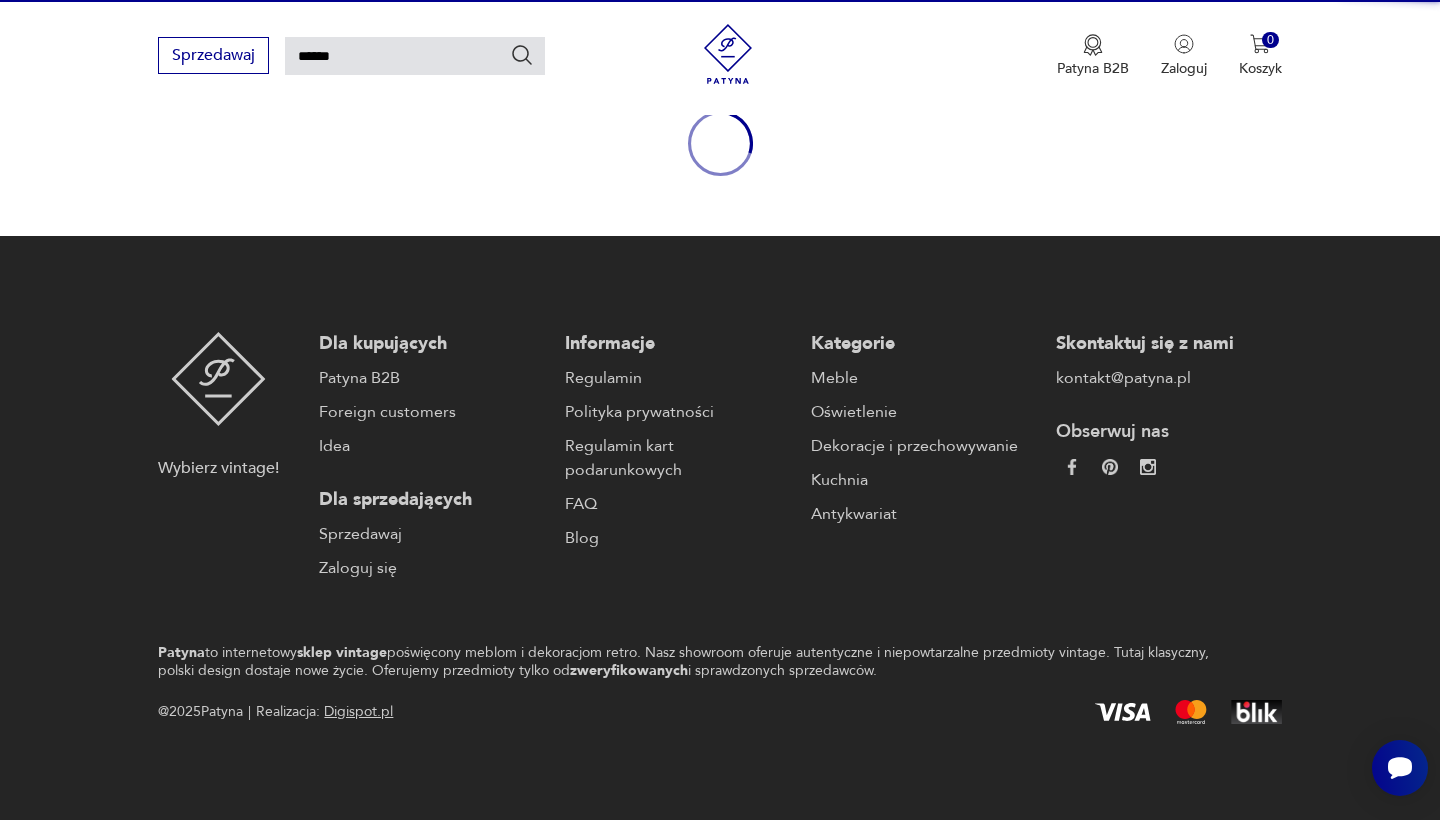 type 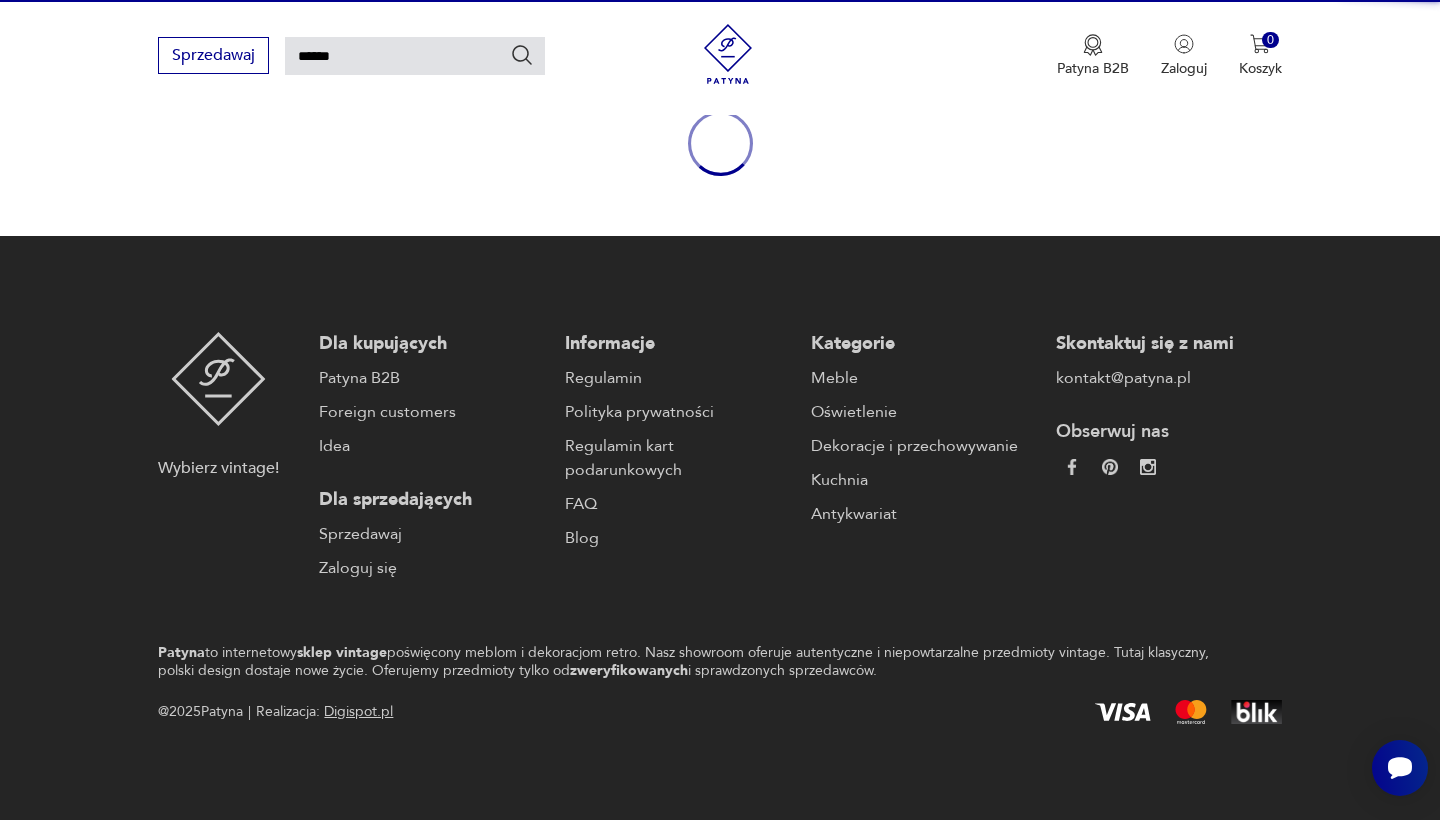 type 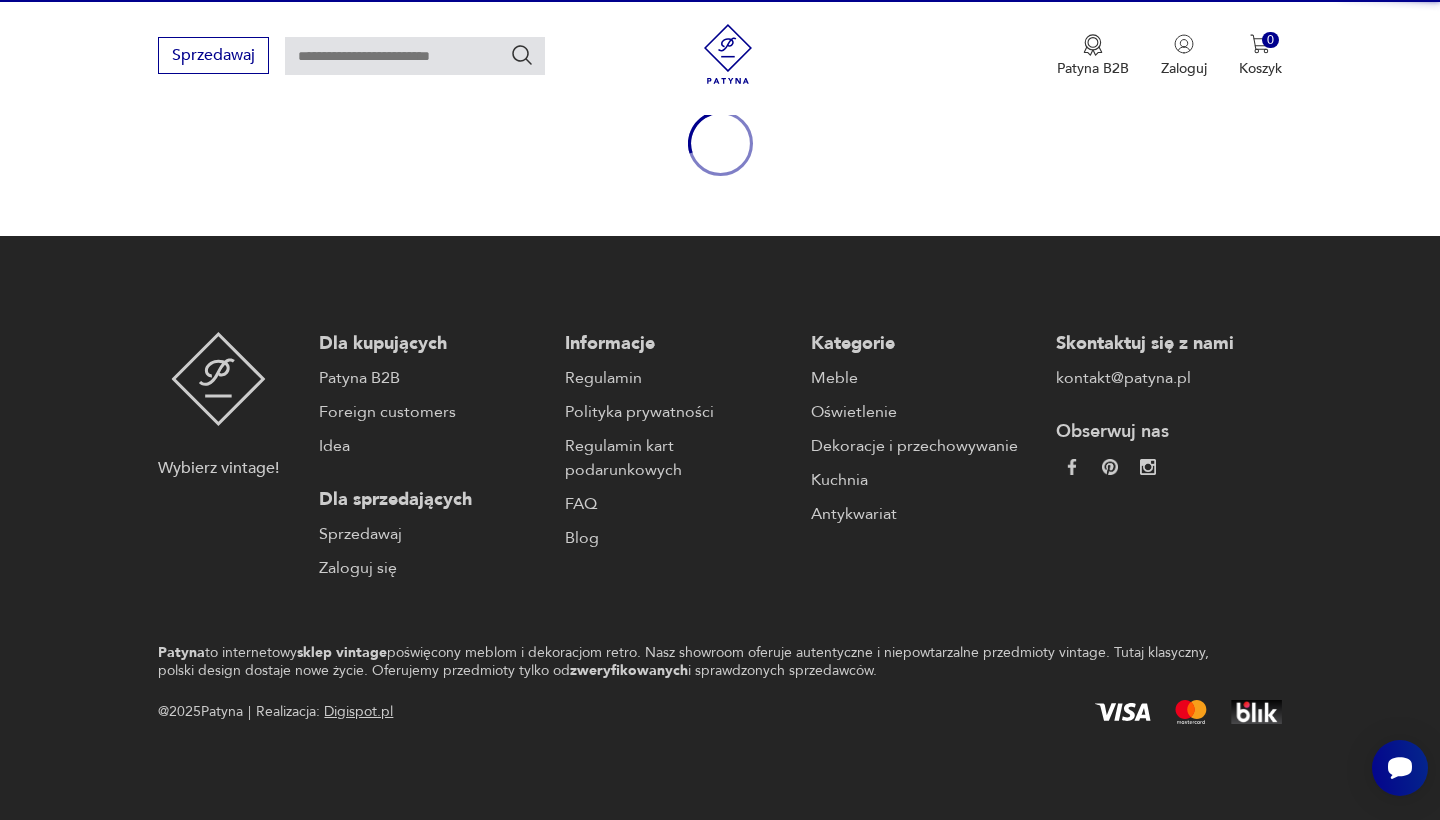 scroll, scrollTop: 163, scrollLeft: 0, axis: vertical 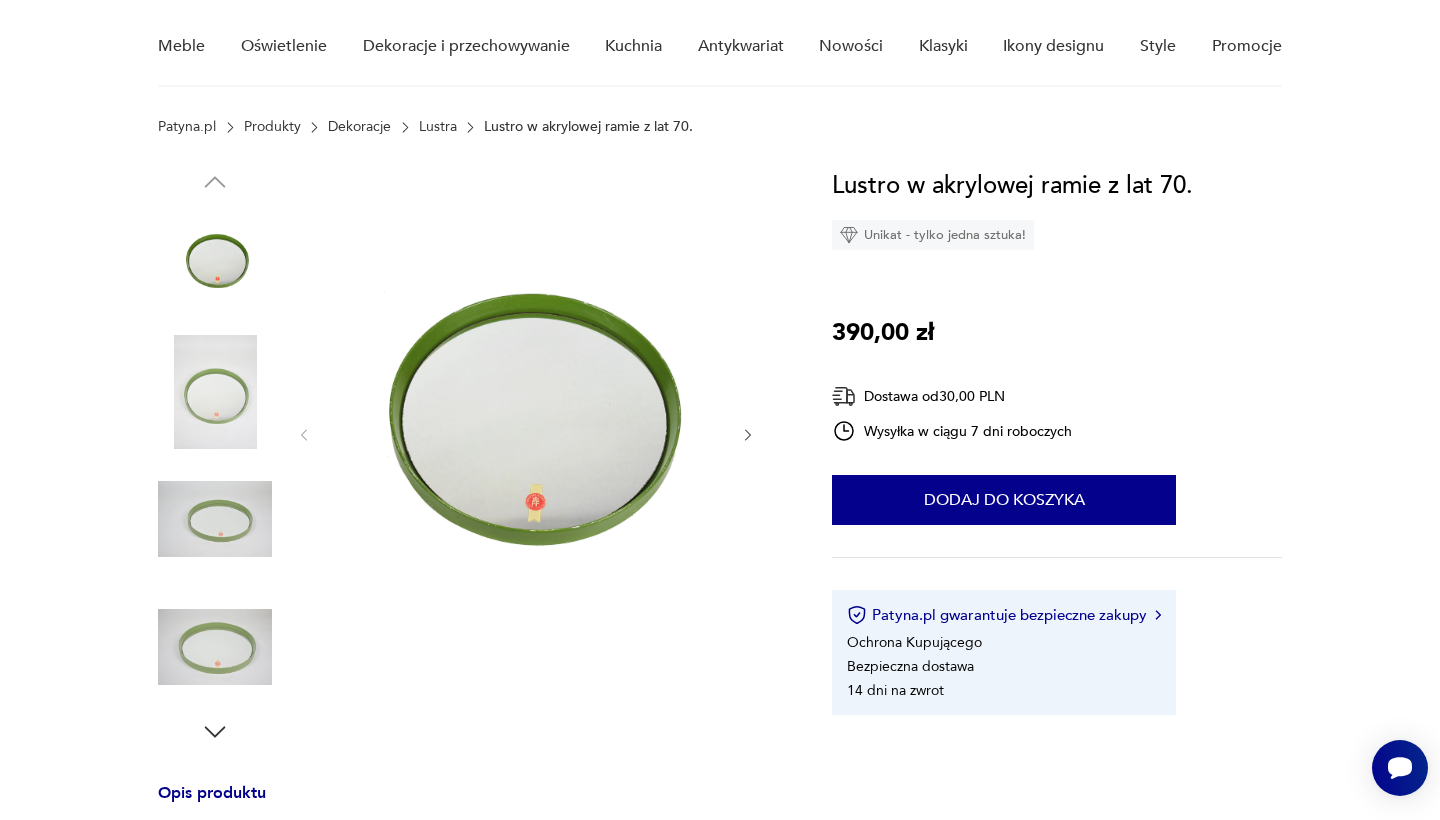 click at bounding box center [526, 435] 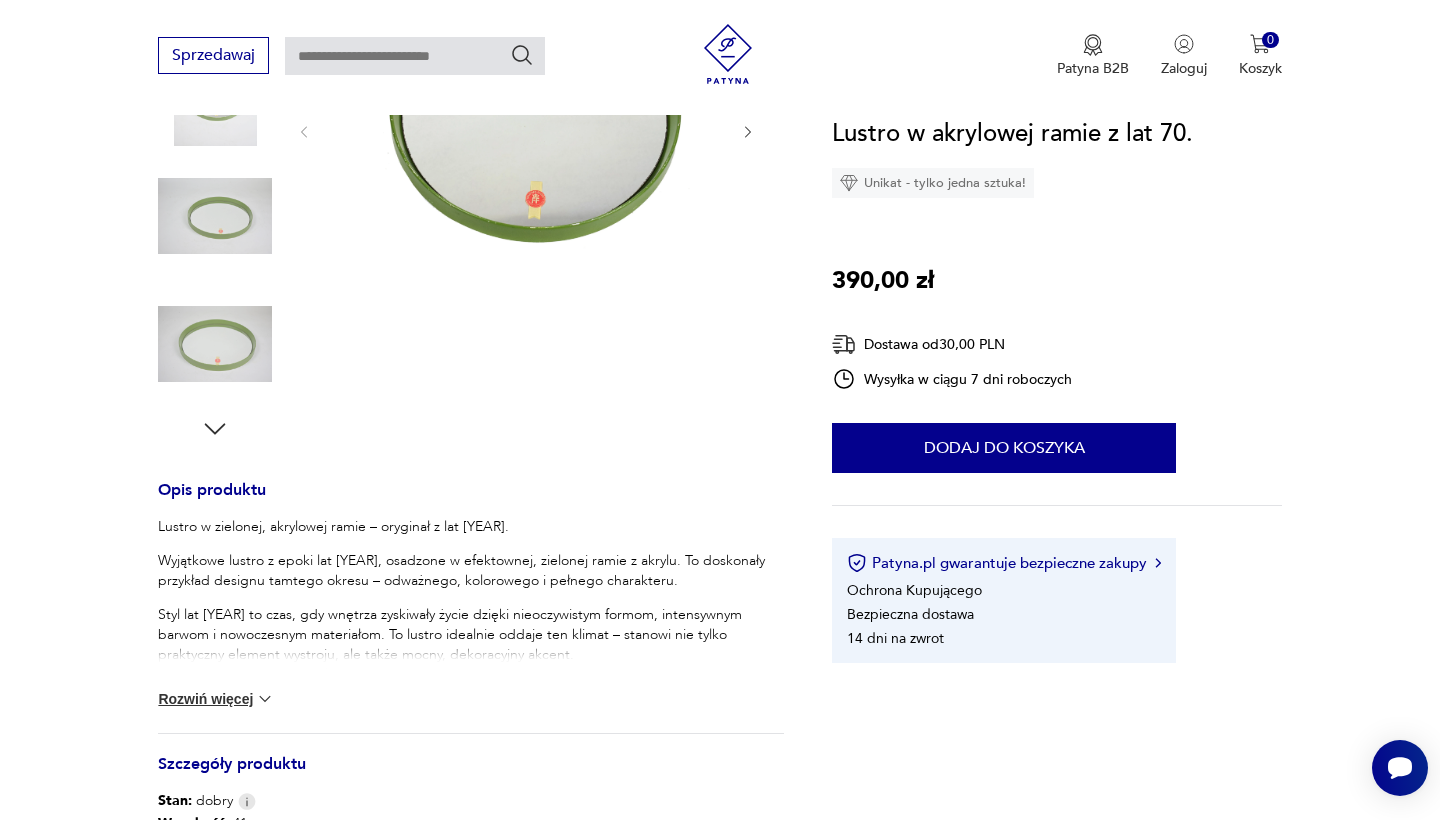 scroll, scrollTop: 375, scrollLeft: 0, axis: vertical 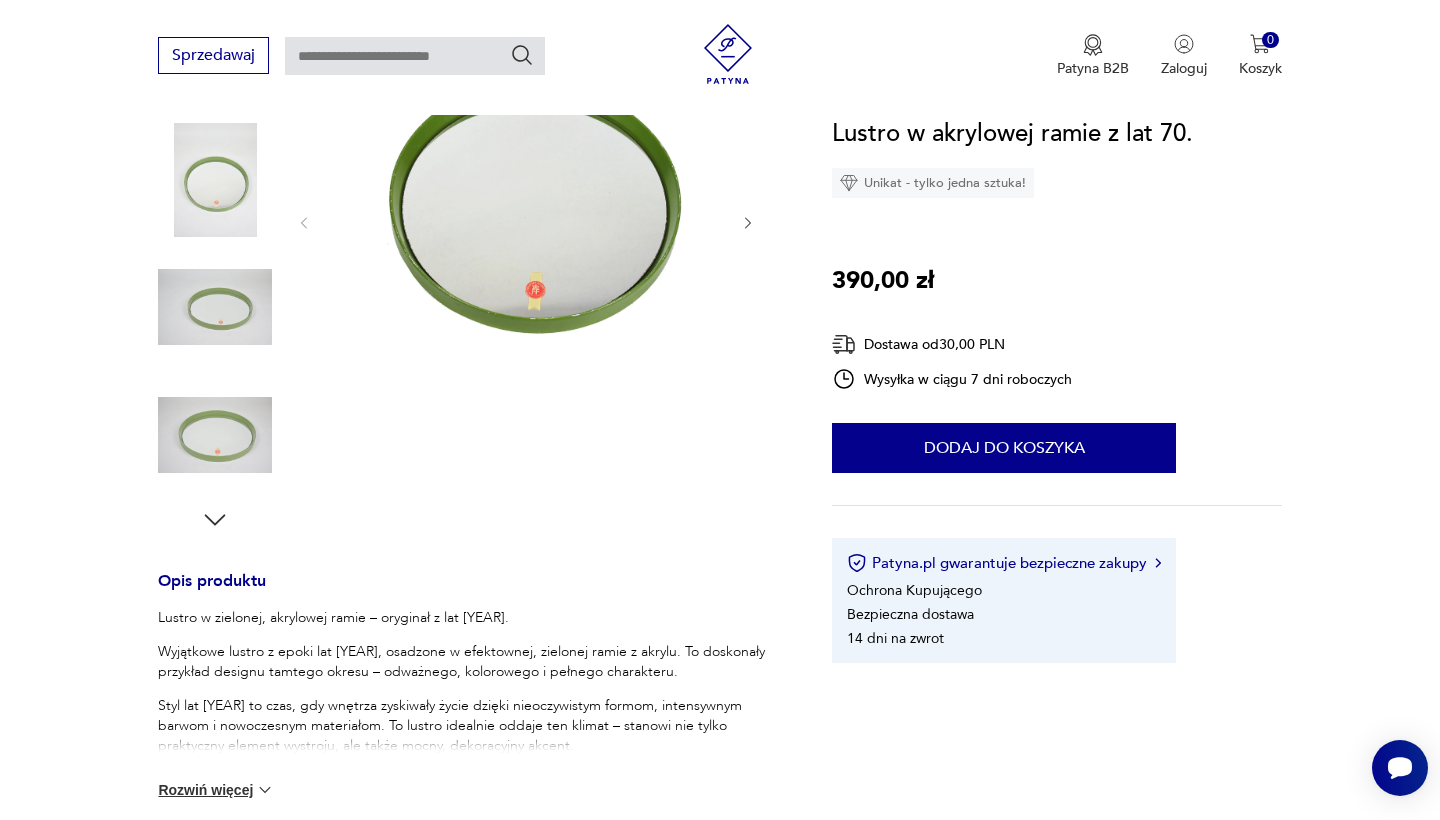 click 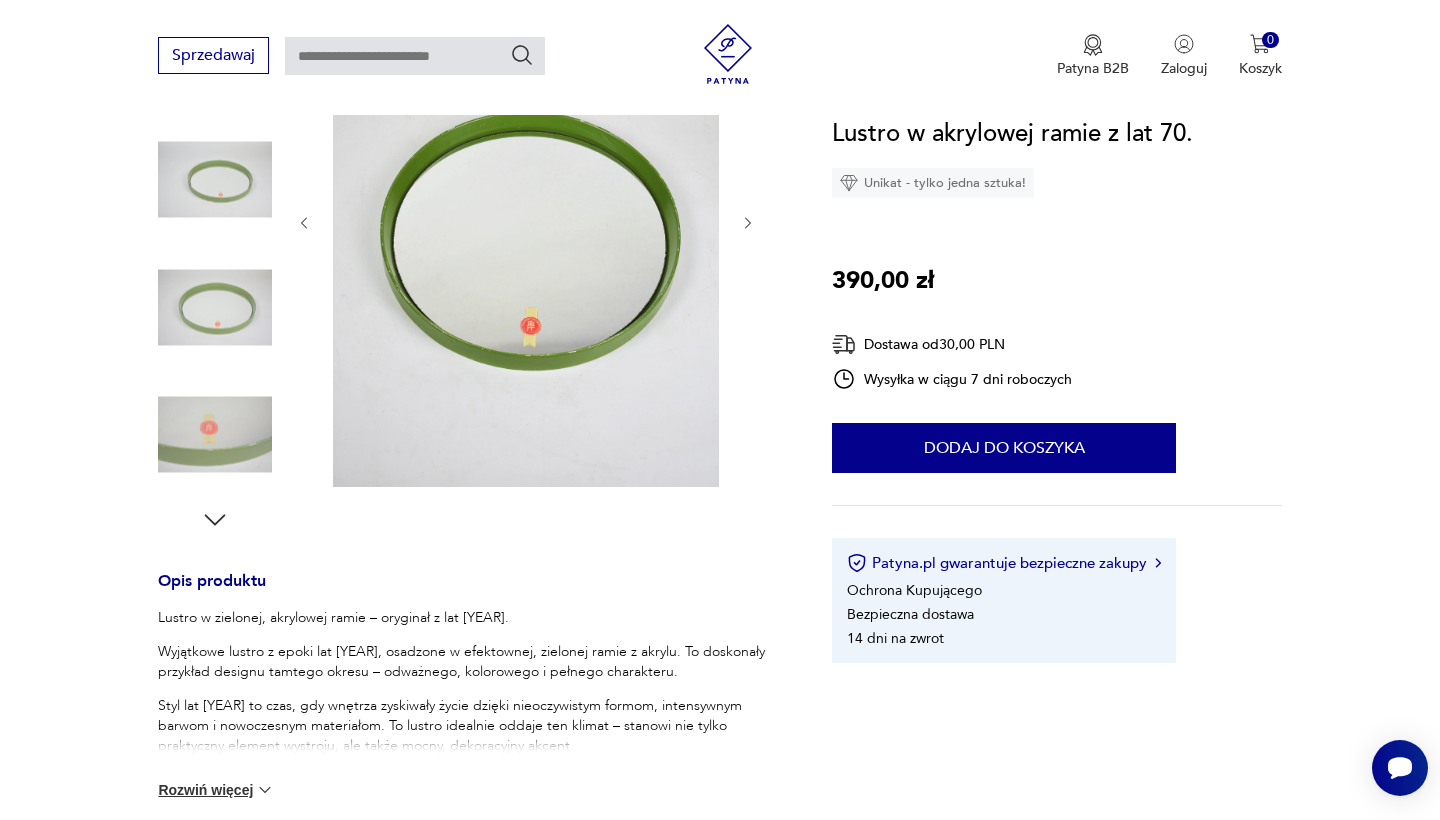click 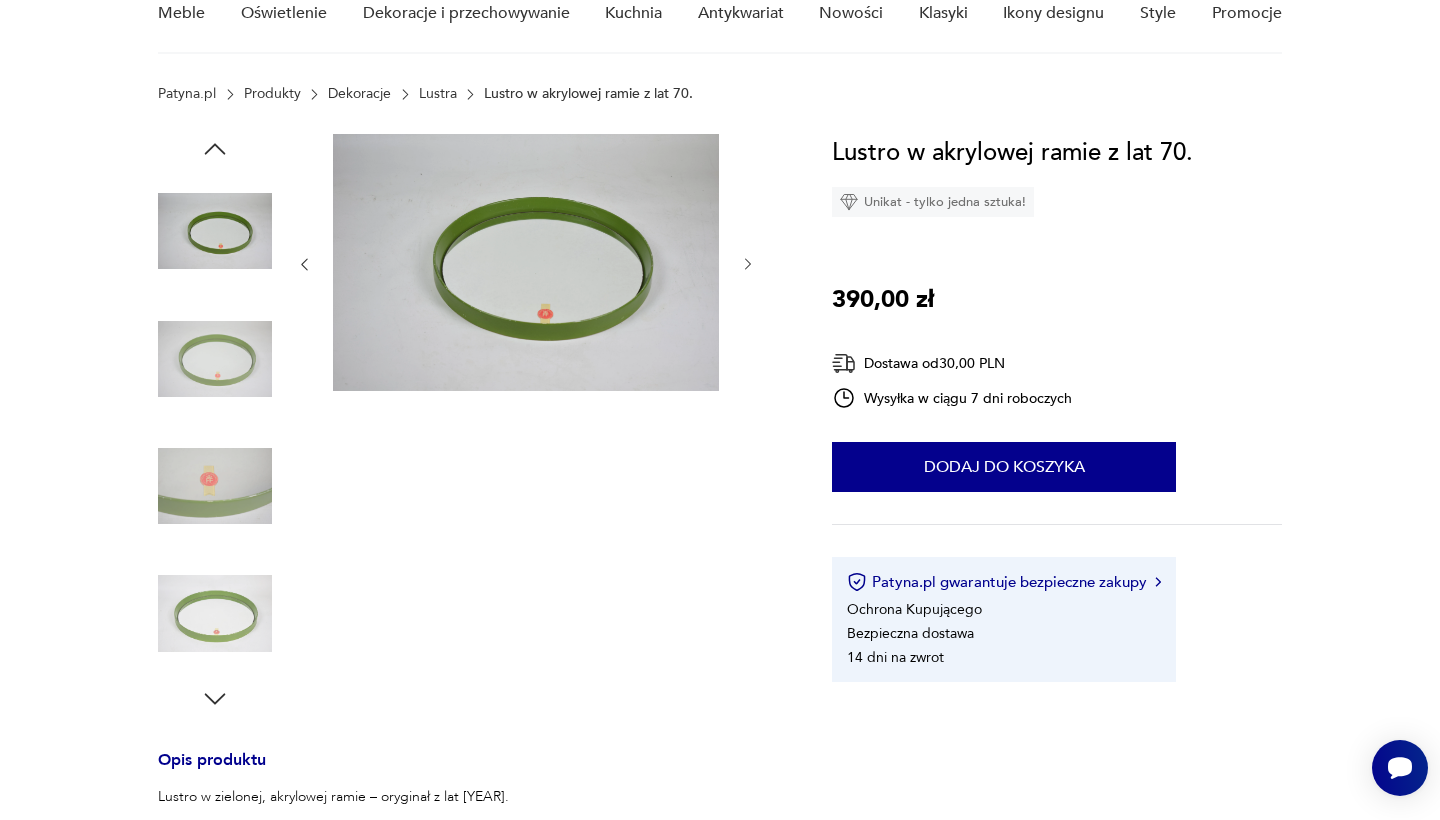 scroll, scrollTop: 82, scrollLeft: 0, axis: vertical 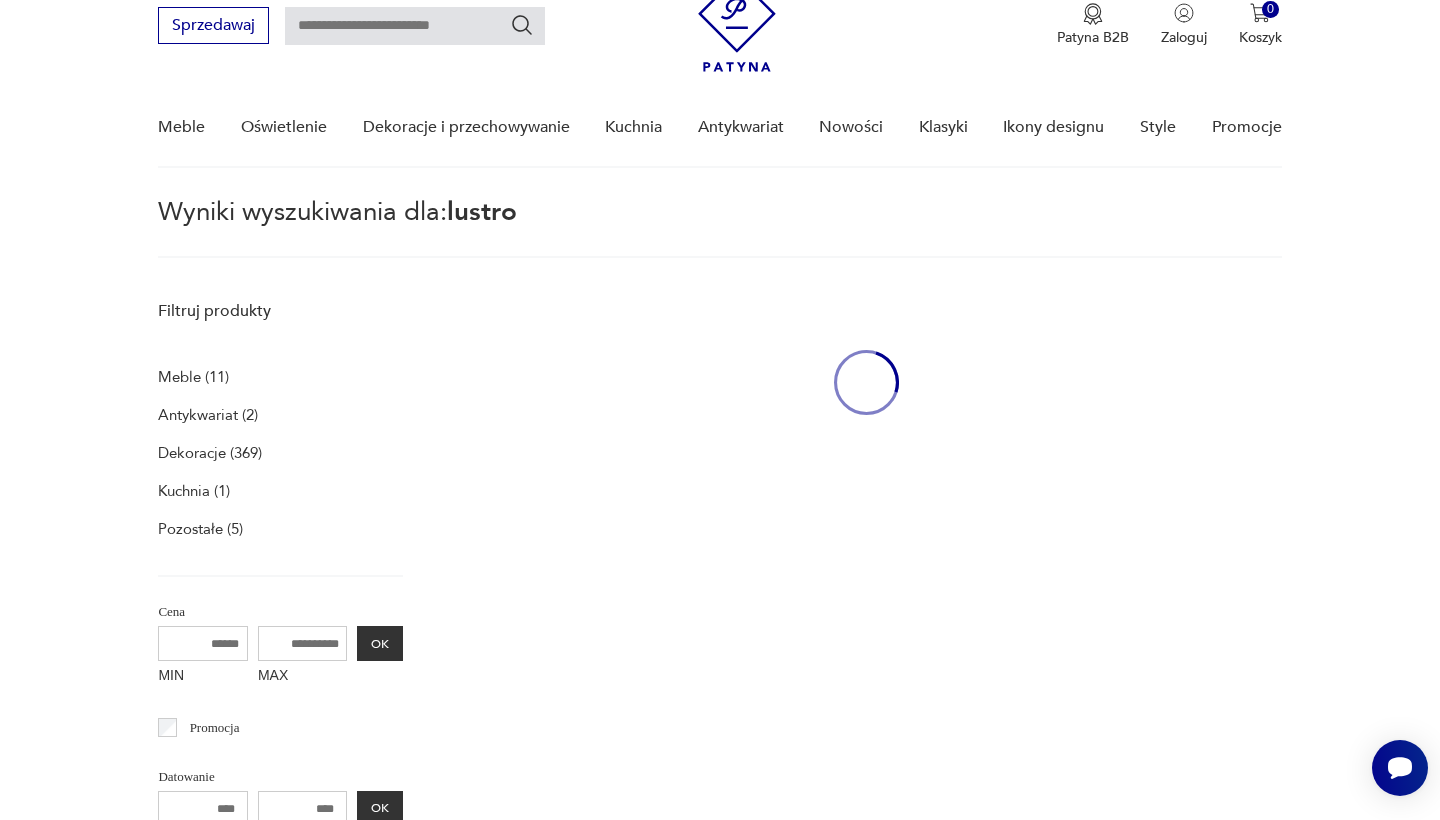 type on "******" 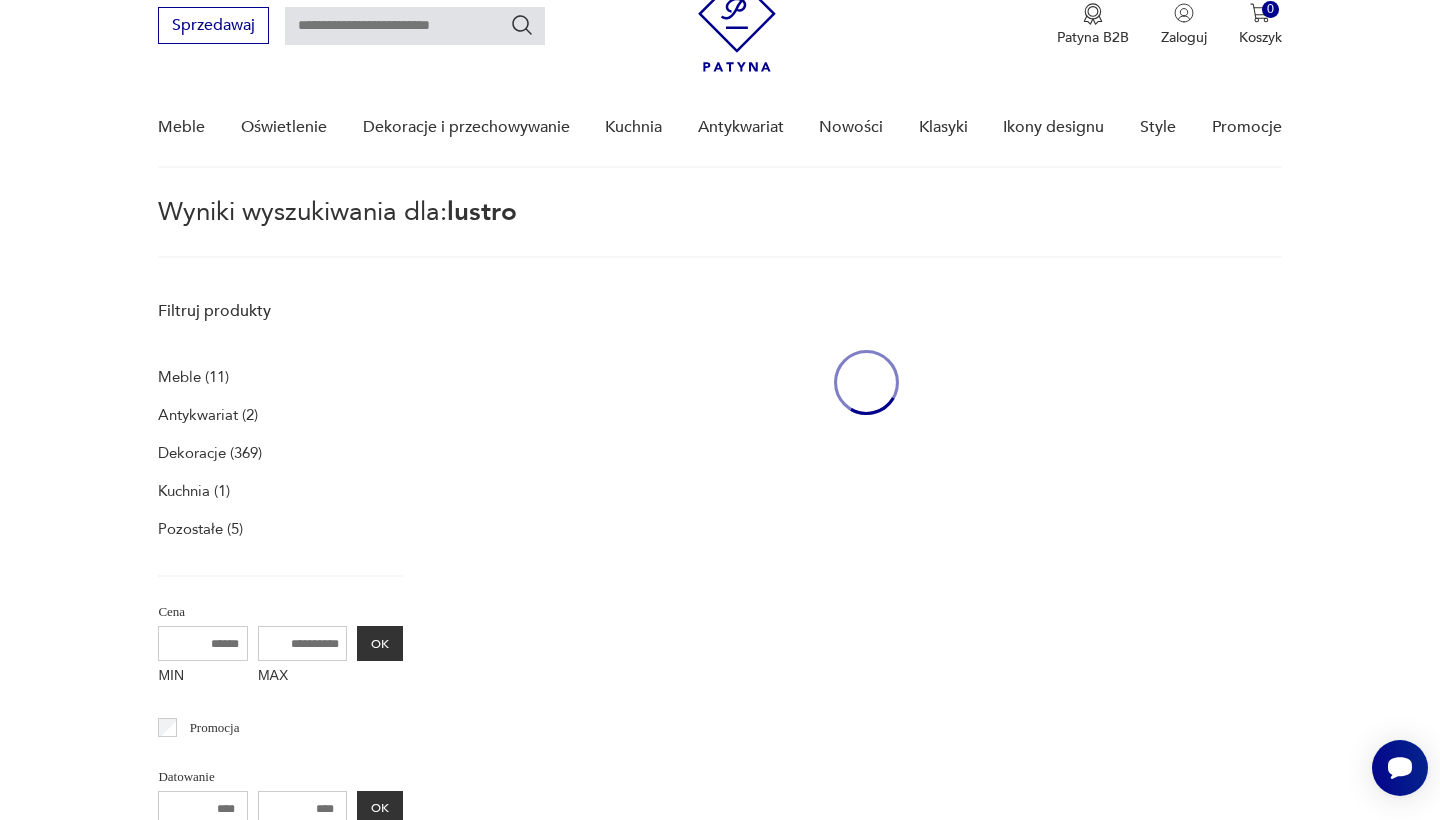 type on "******" 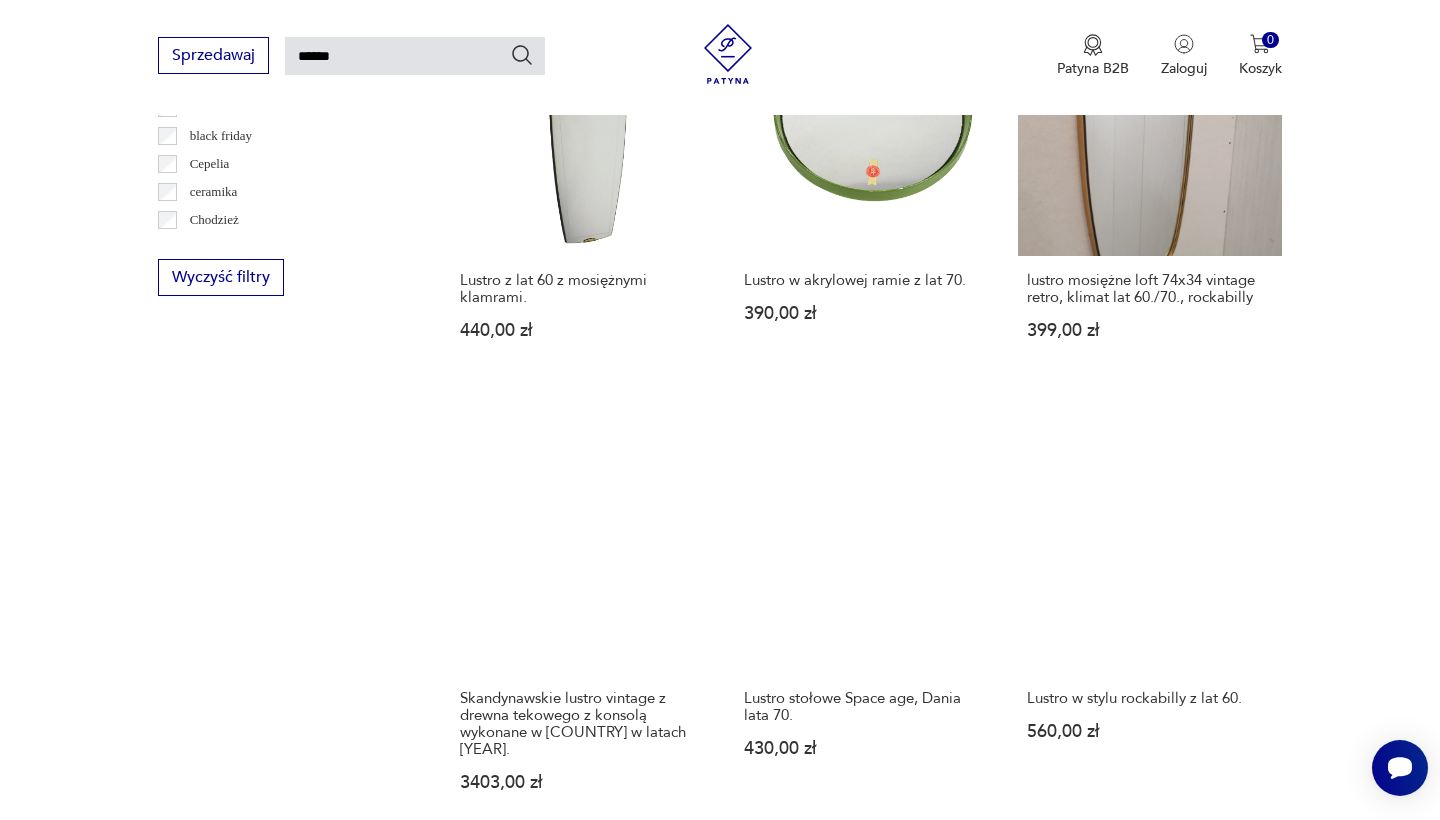 scroll, scrollTop: 1304, scrollLeft: 0, axis: vertical 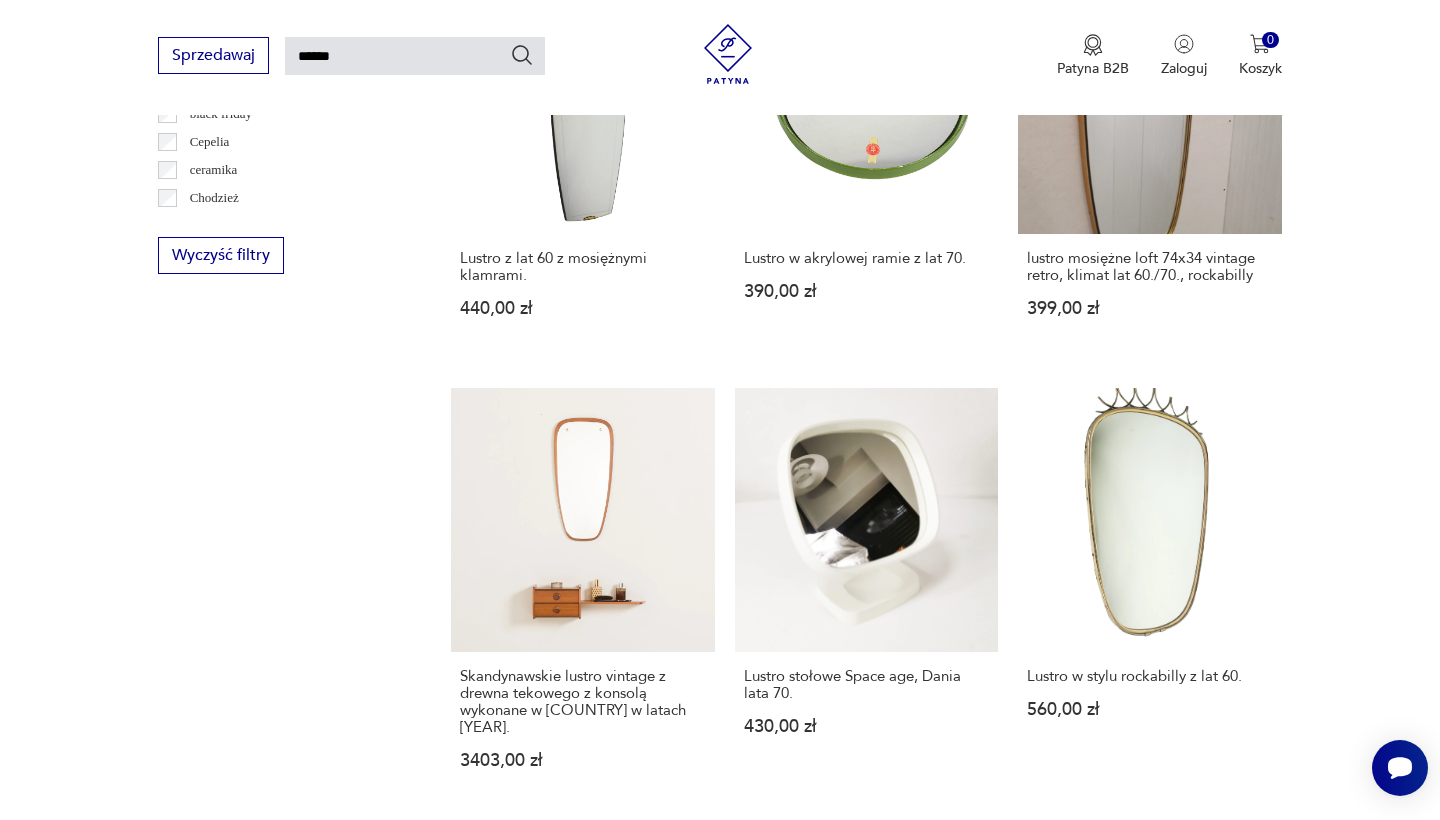 click on "3" at bounding box center [912, 1730] 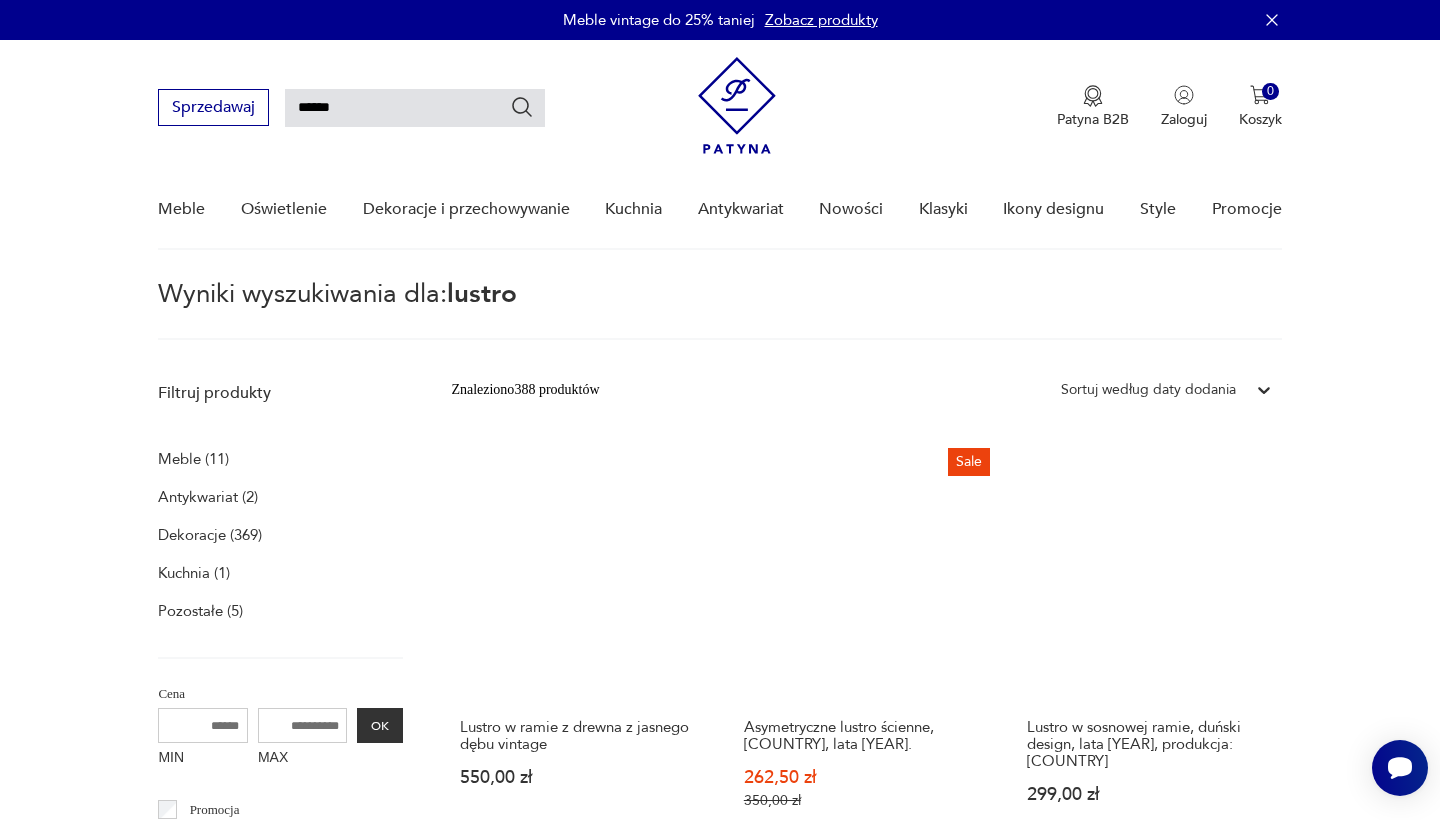 scroll, scrollTop: 0, scrollLeft: 0, axis: both 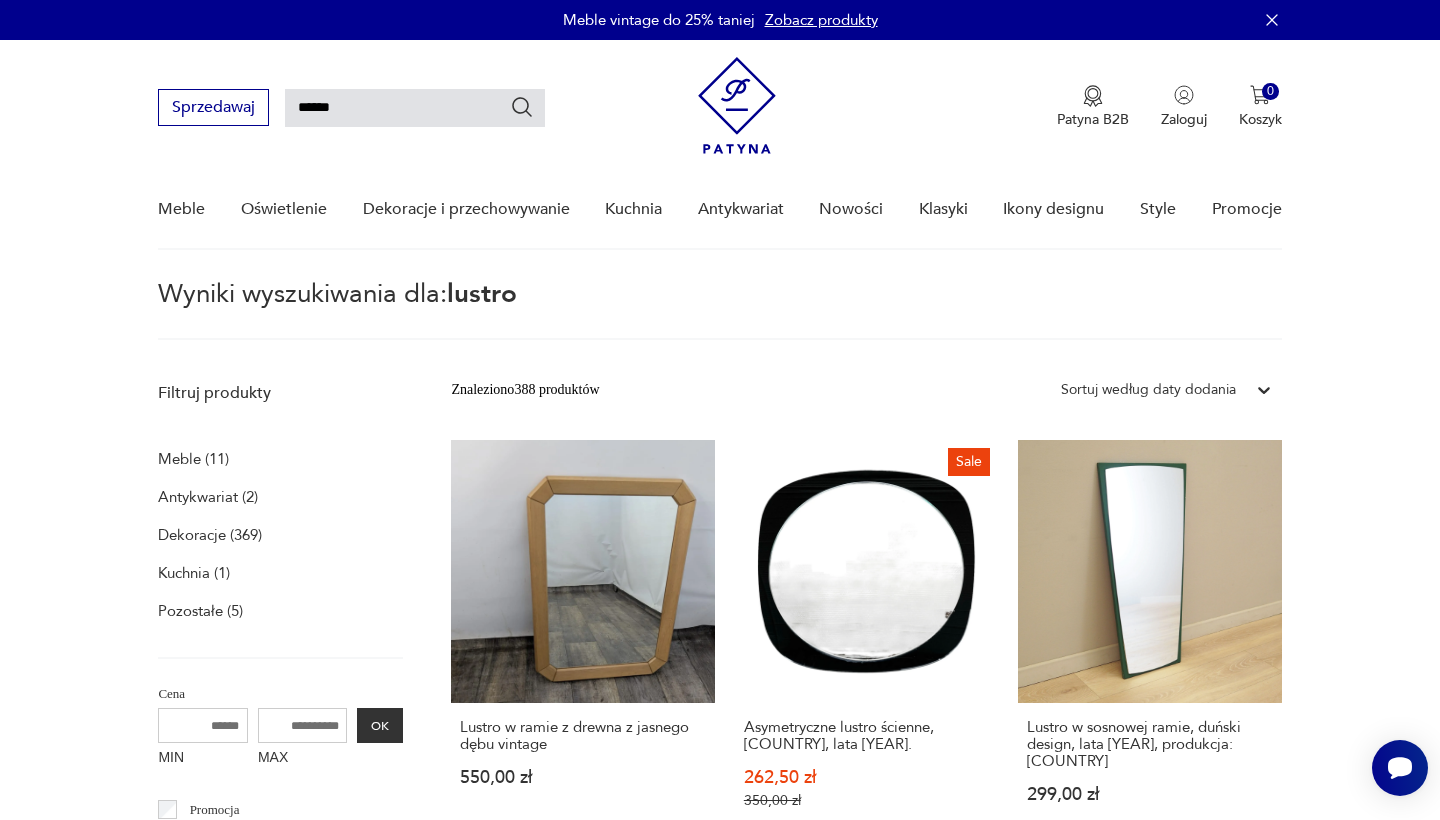 click on "Sortuj według daty dodania" at bounding box center (1148, 390) 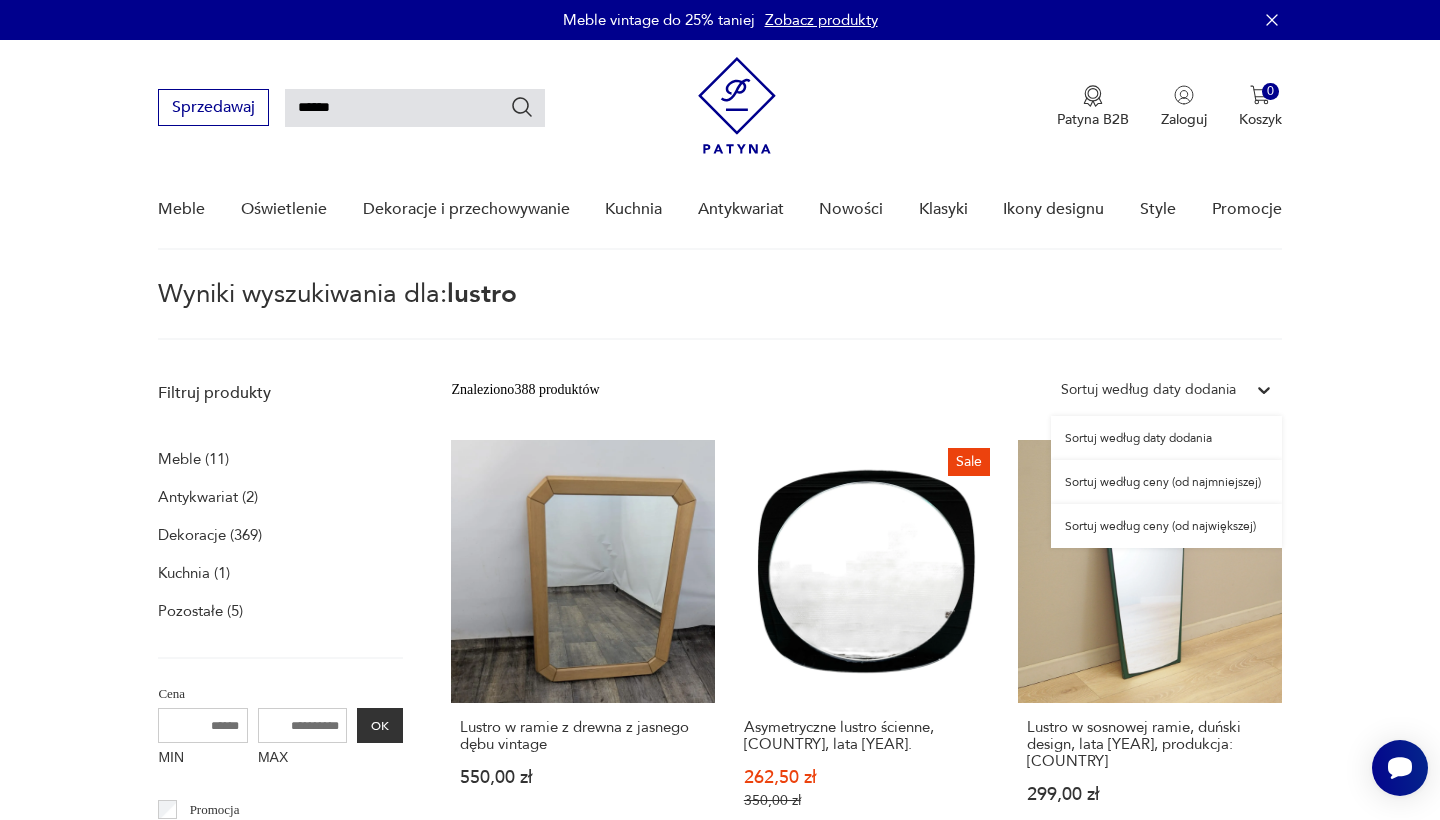 click on "Sortuj według ceny (od najmniejszej)" at bounding box center [1166, 482] 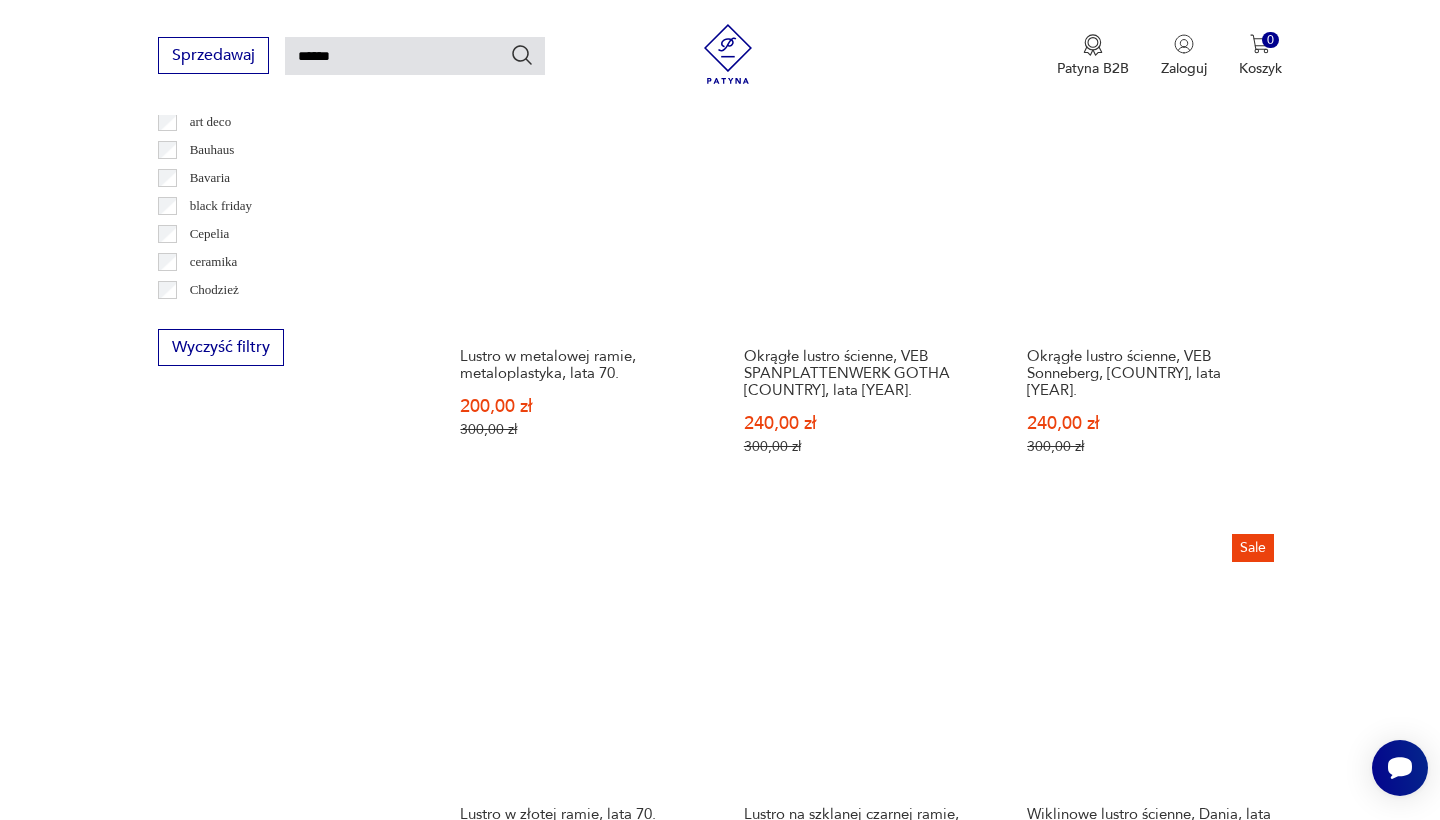 scroll, scrollTop: 1265, scrollLeft: 0, axis: vertical 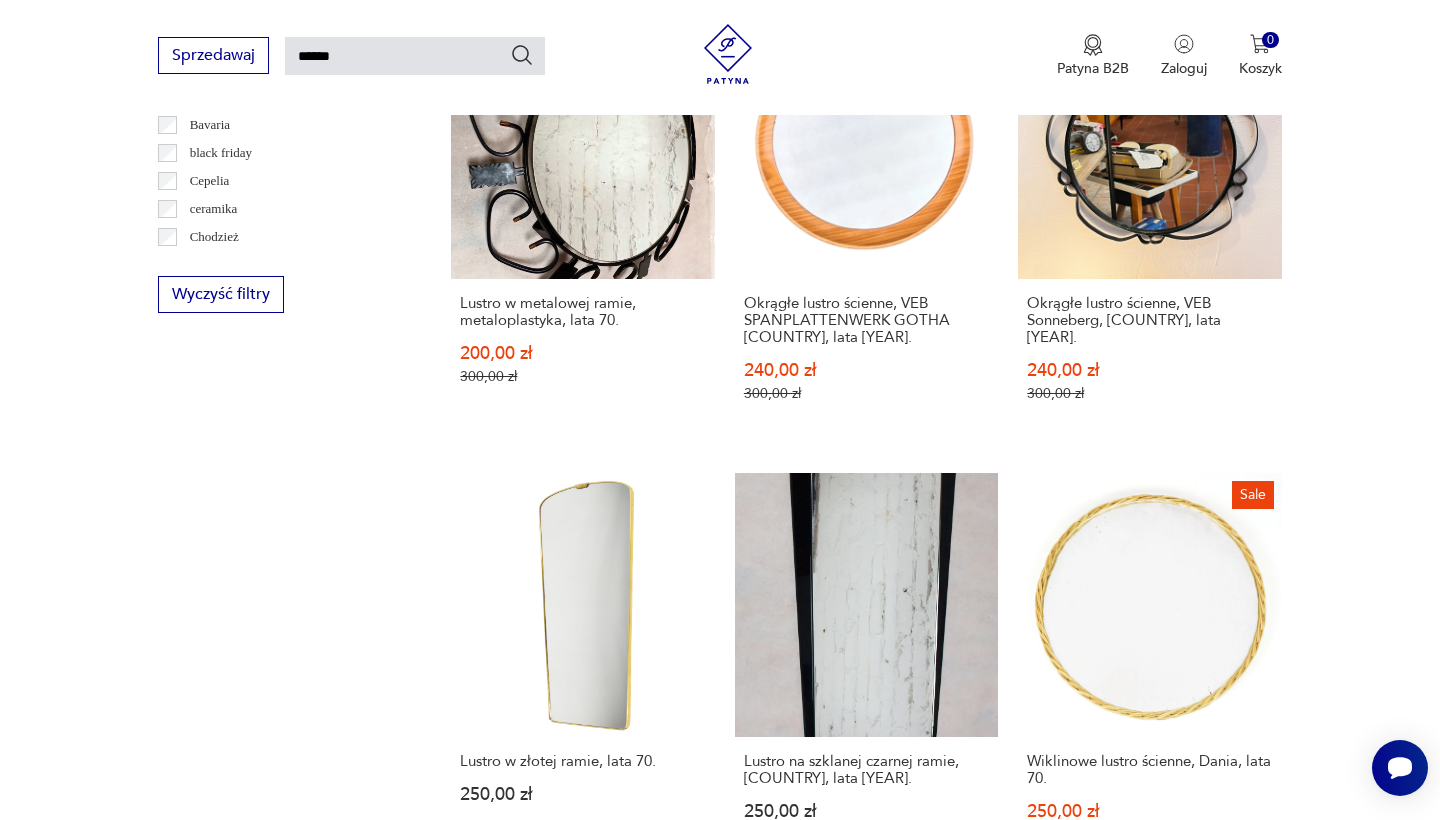 click on "Lustro w ramie z drewna sosnowego vintage [PRICE]" at bounding box center (866, 1106) 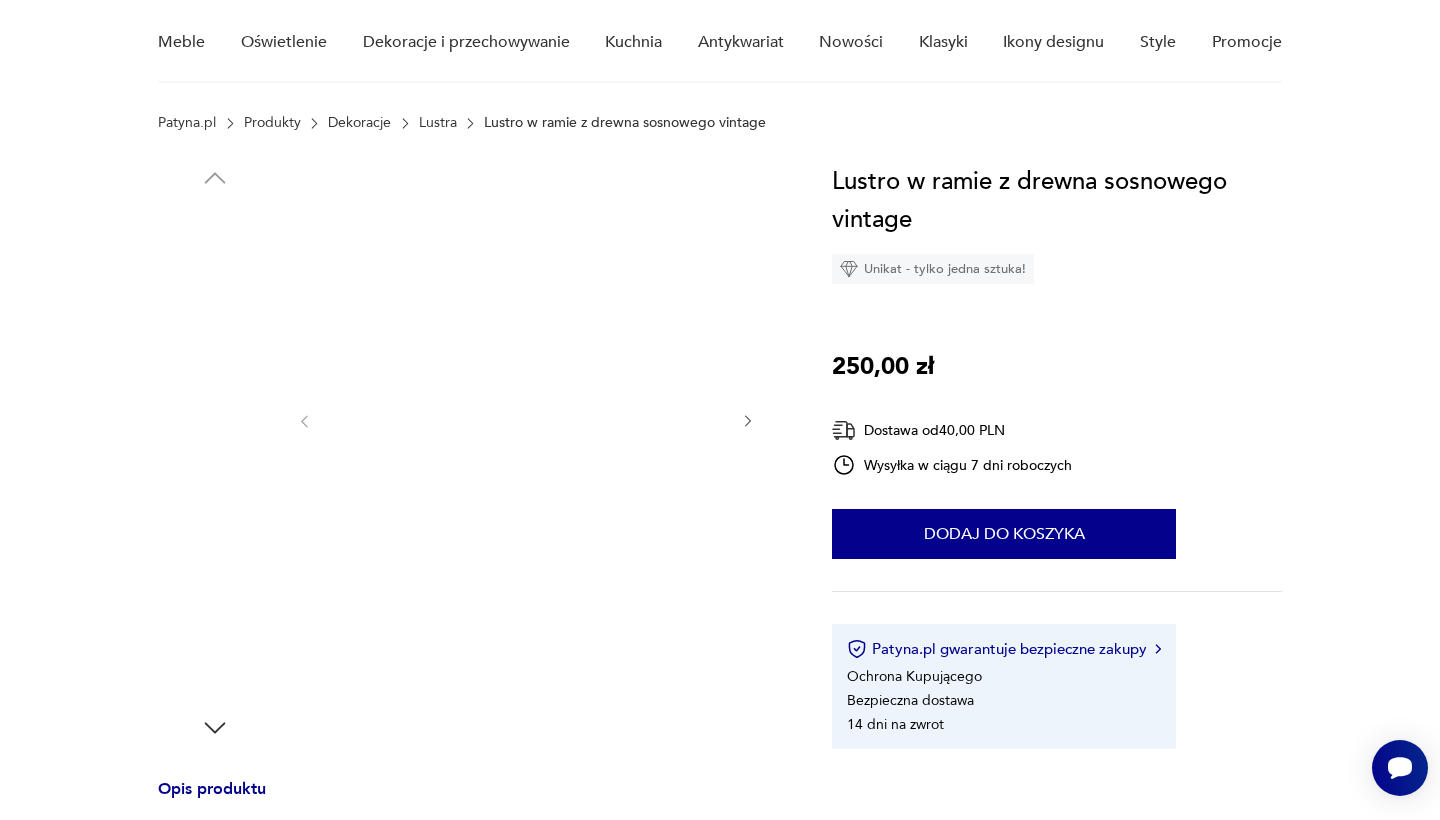 scroll, scrollTop: 168, scrollLeft: 0, axis: vertical 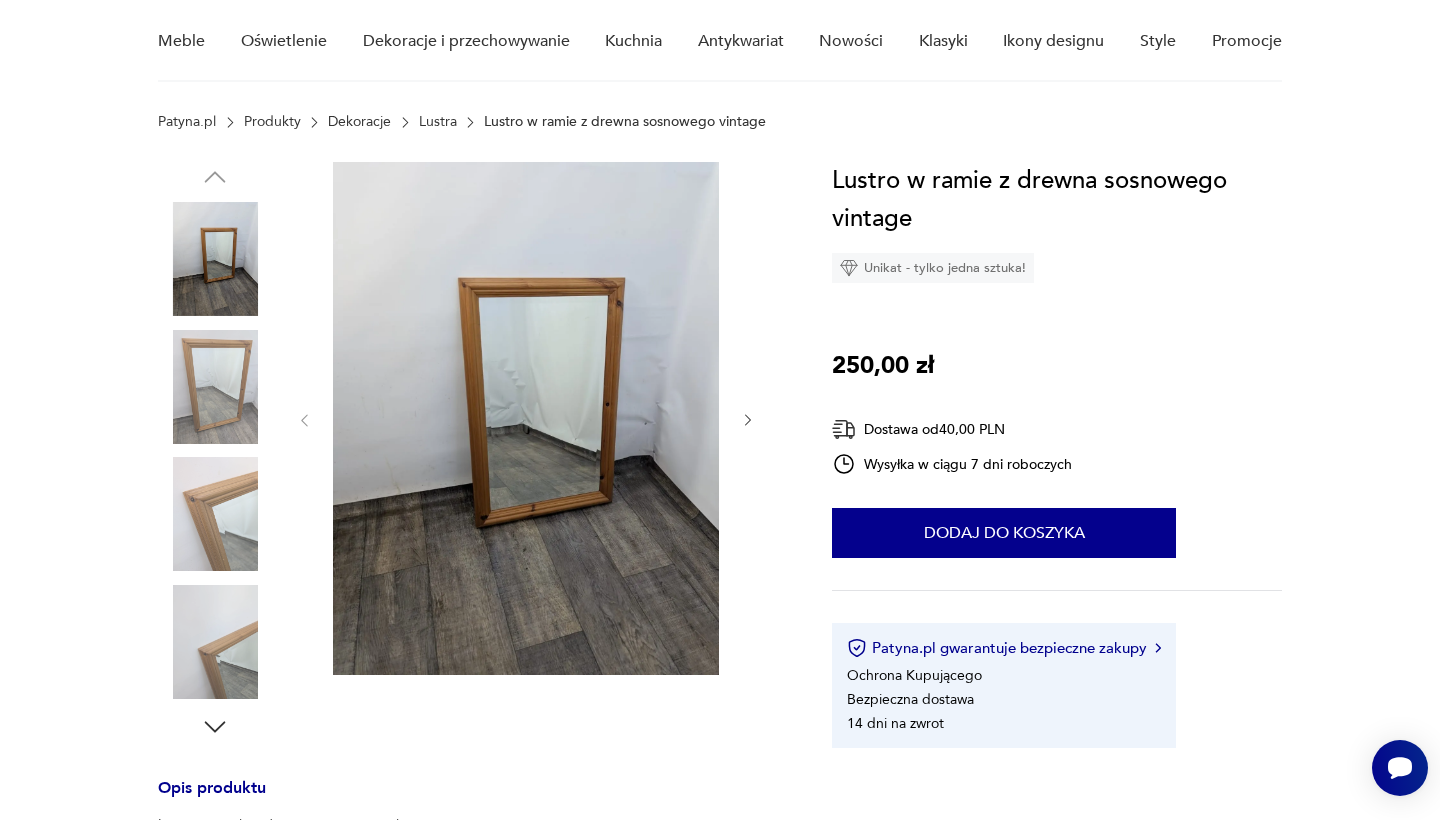 click 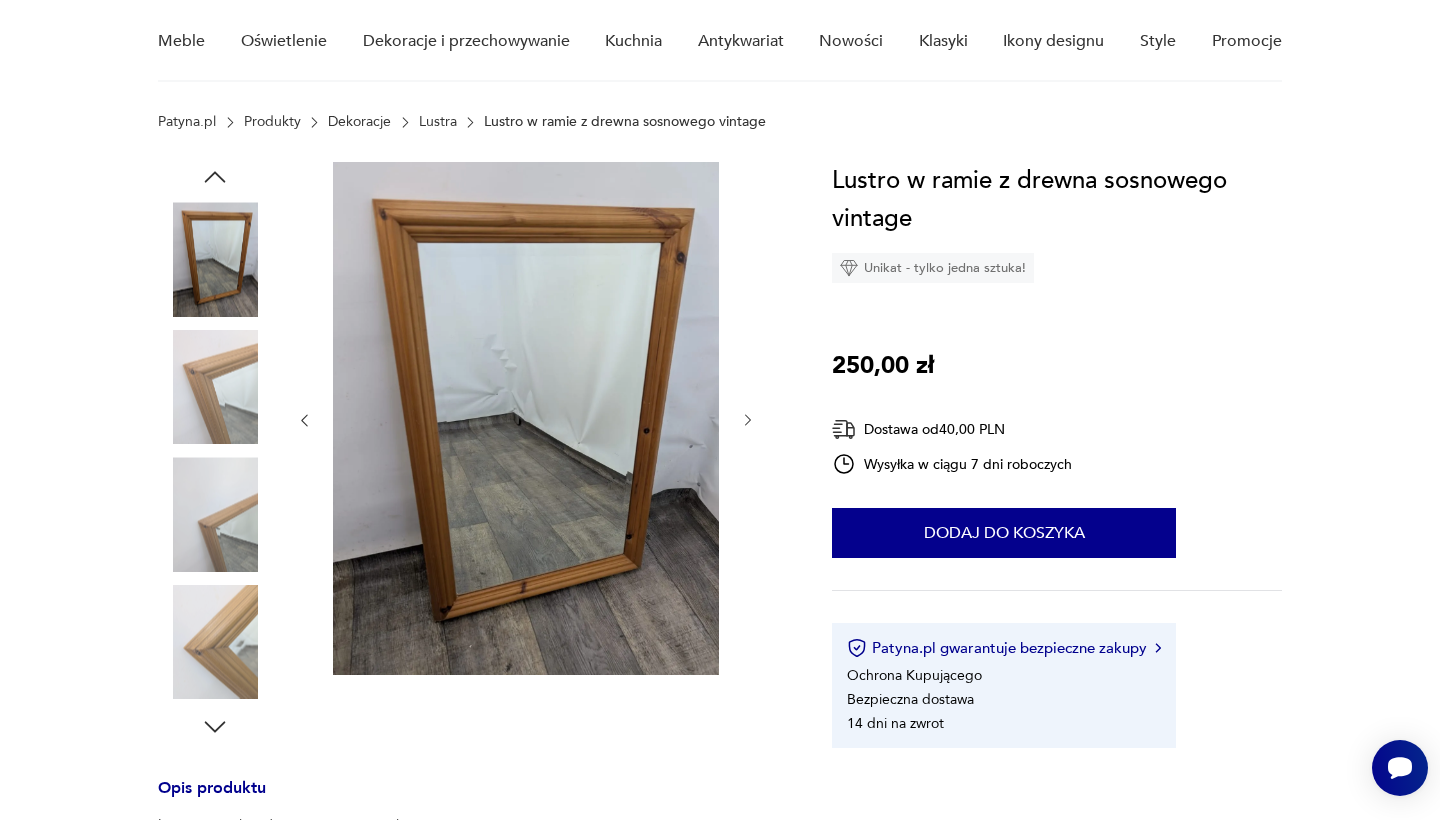 click 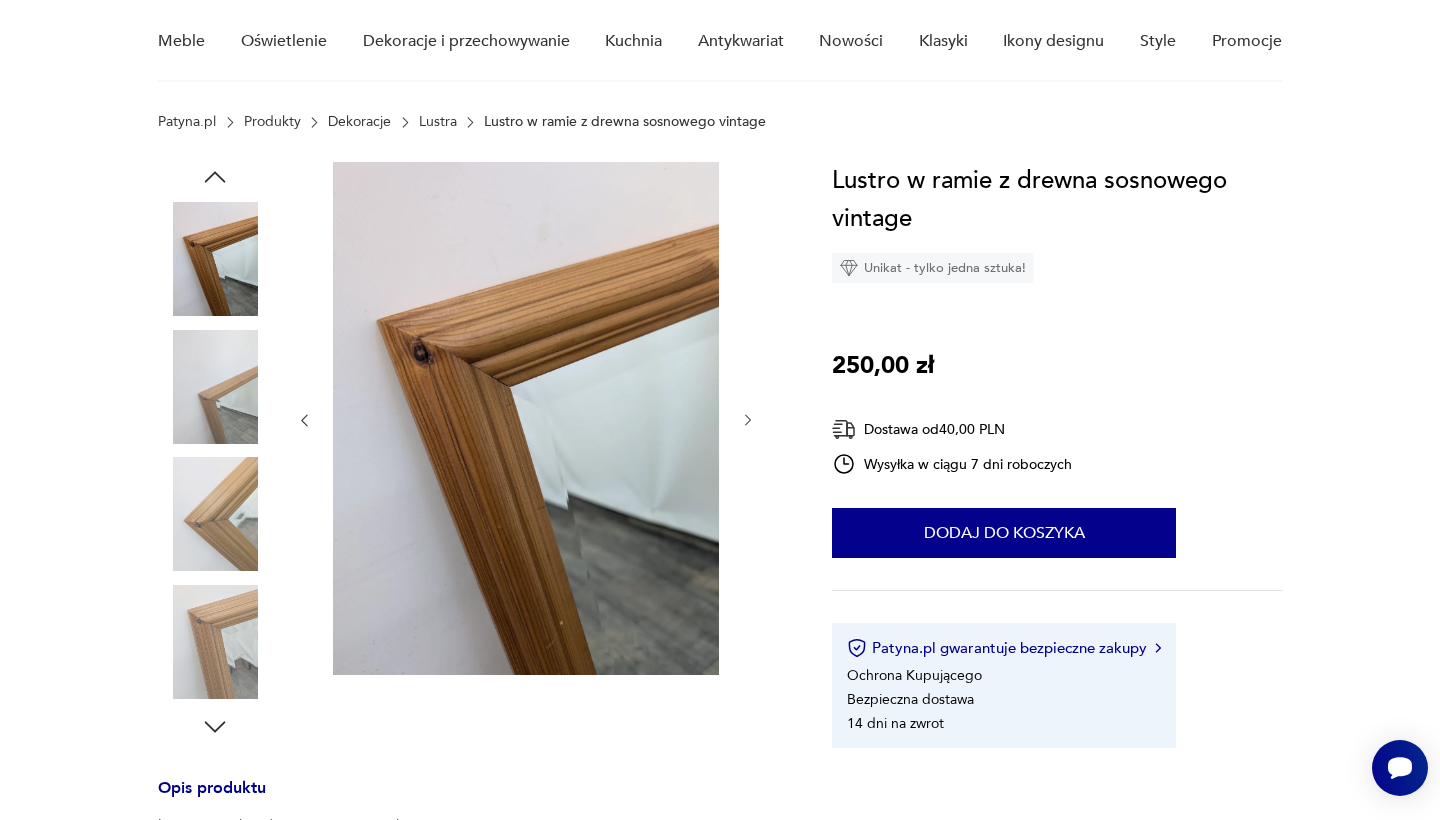 click 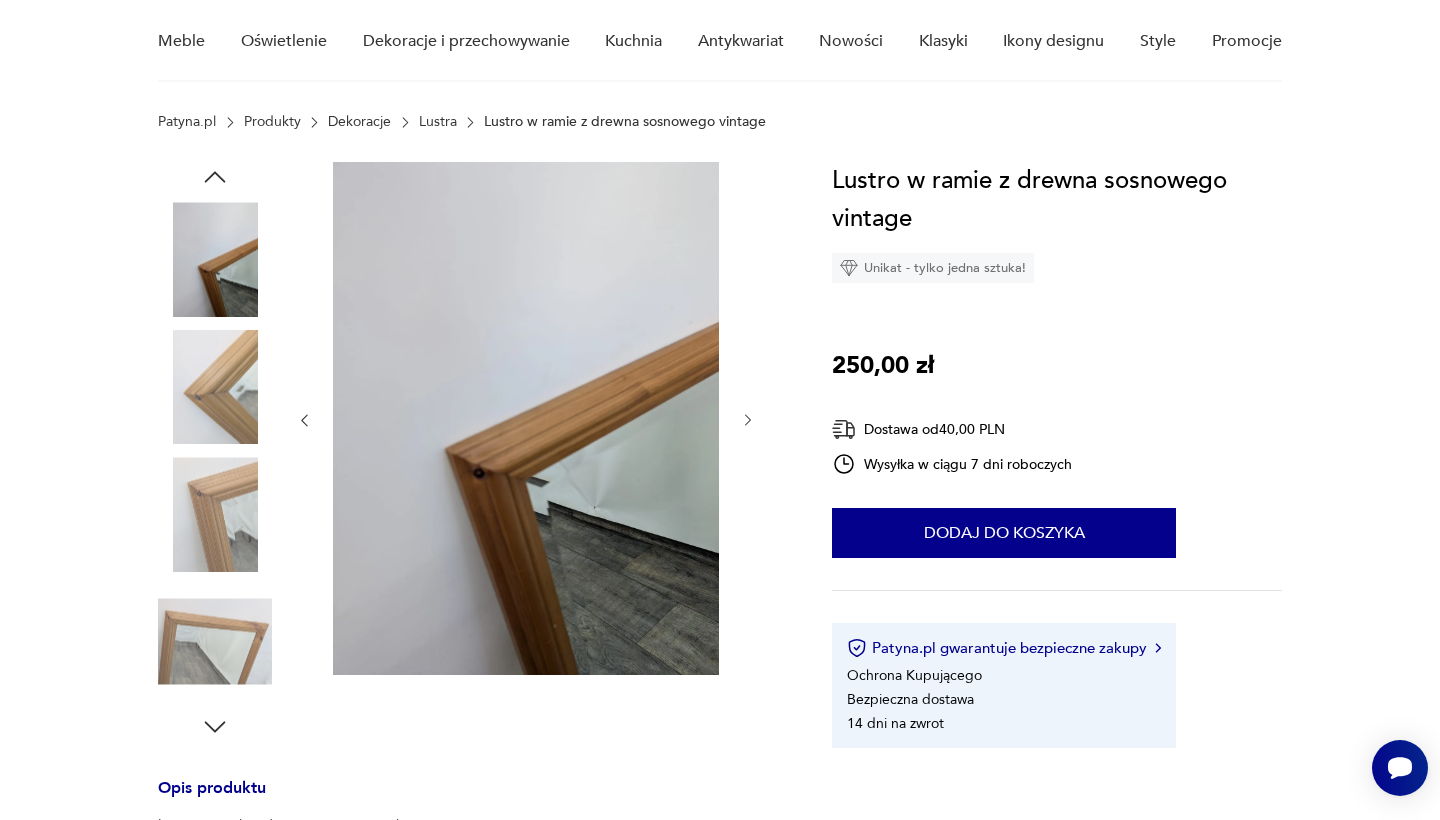 click 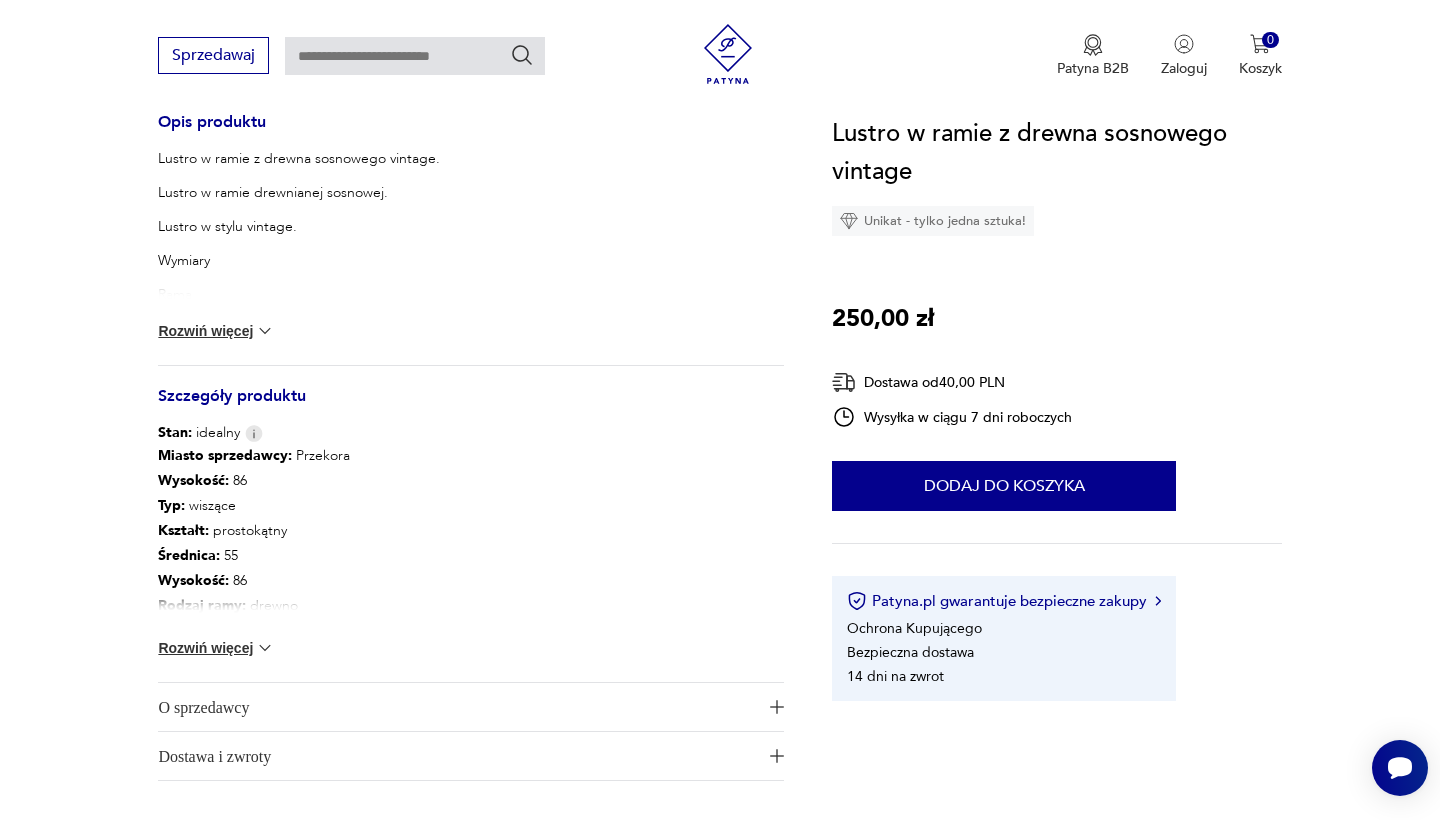 scroll, scrollTop: 851, scrollLeft: 0, axis: vertical 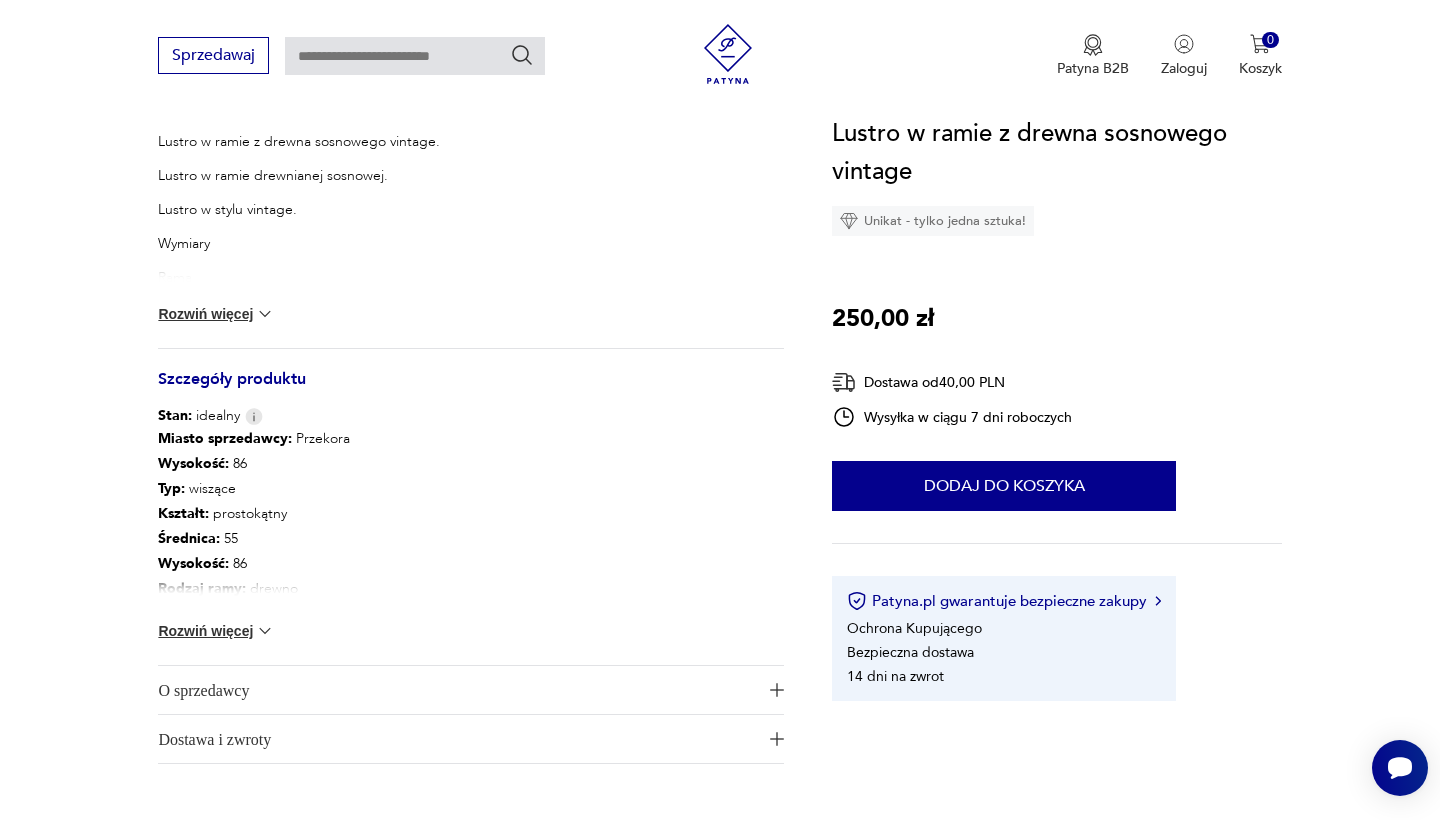 click on "Rozwiń więcej" at bounding box center [216, 631] 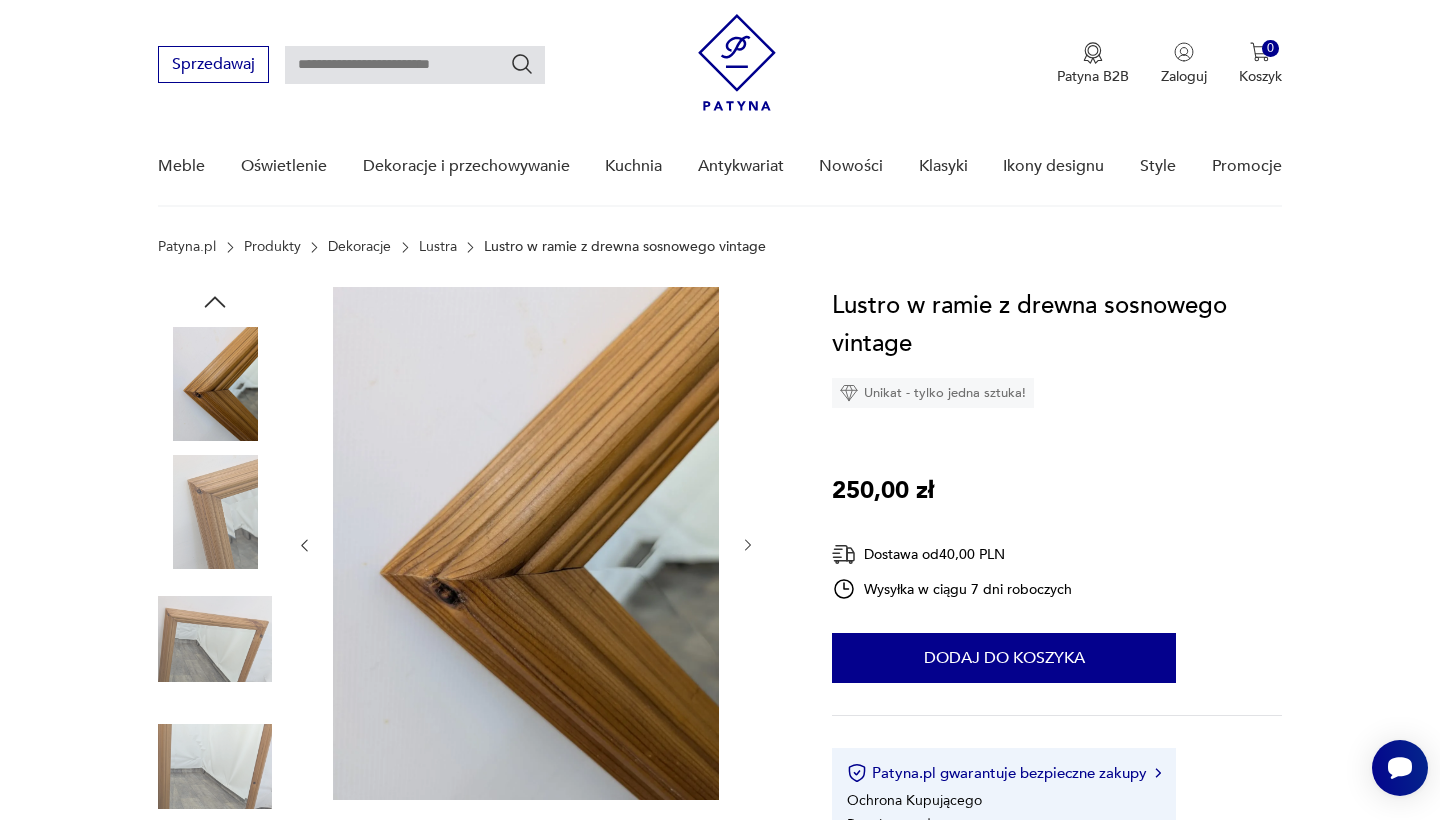 scroll, scrollTop: 16, scrollLeft: 0, axis: vertical 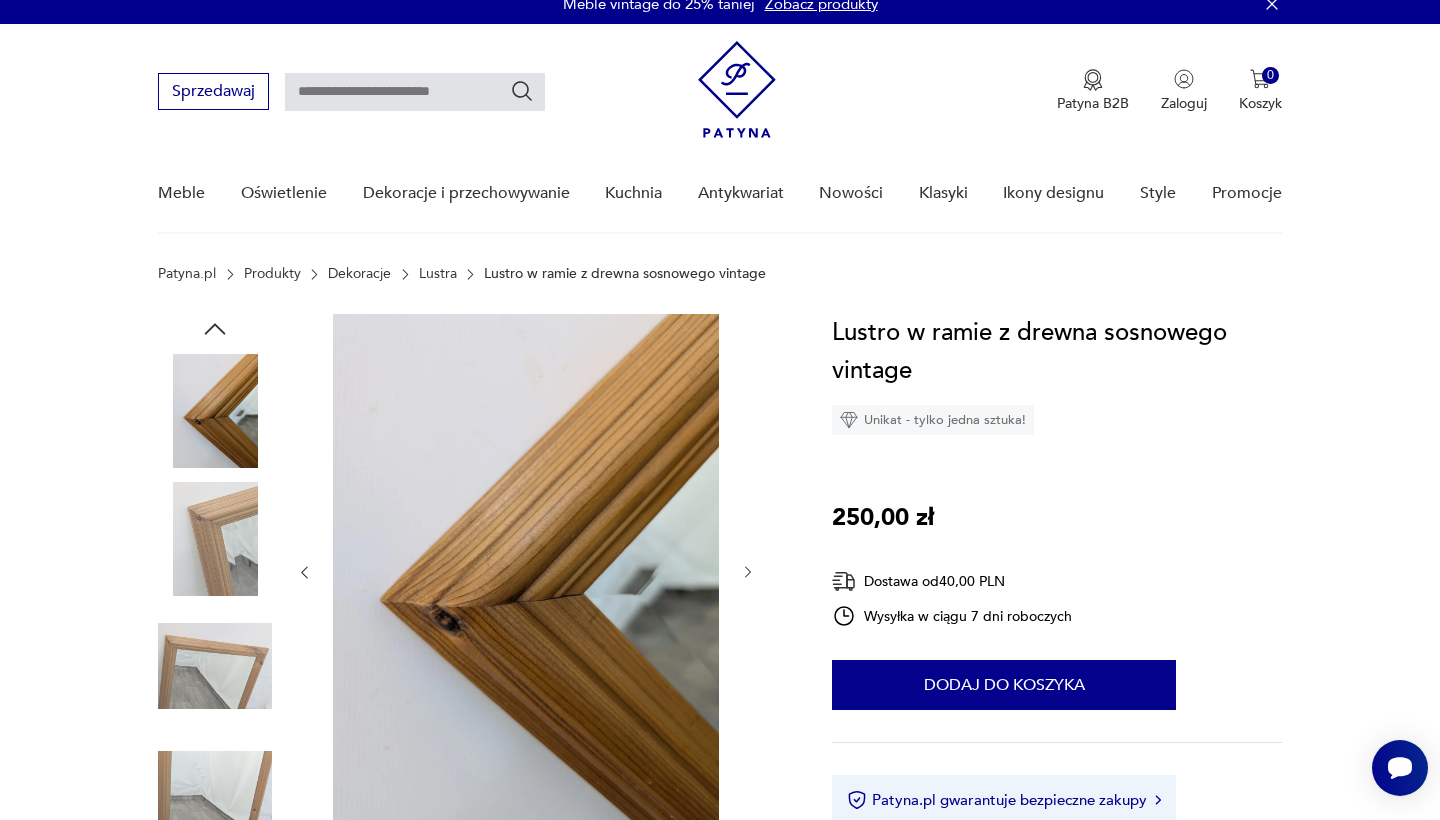 click at bounding box center [215, 411] 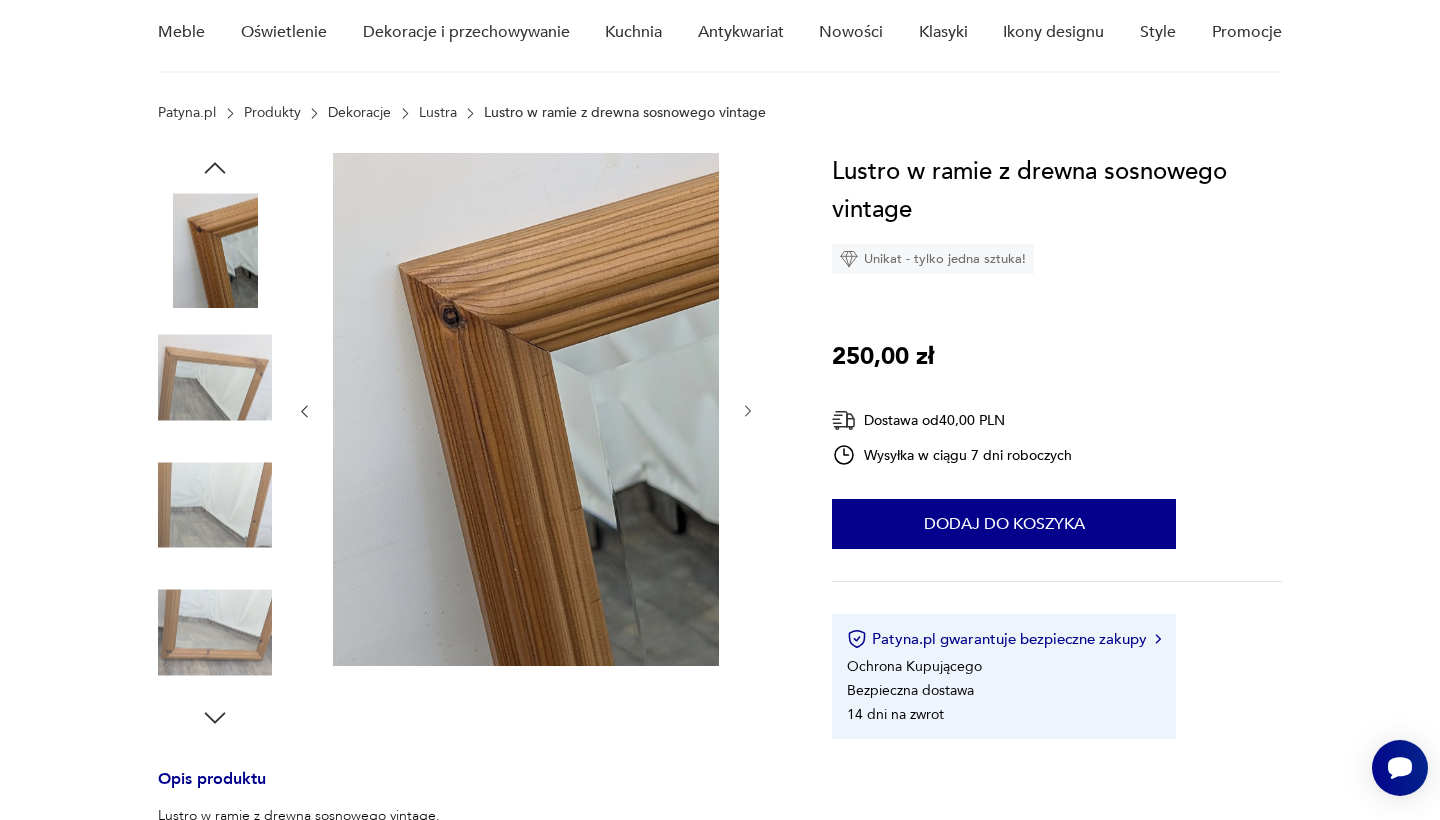 scroll, scrollTop: 179, scrollLeft: 0, axis: vertical 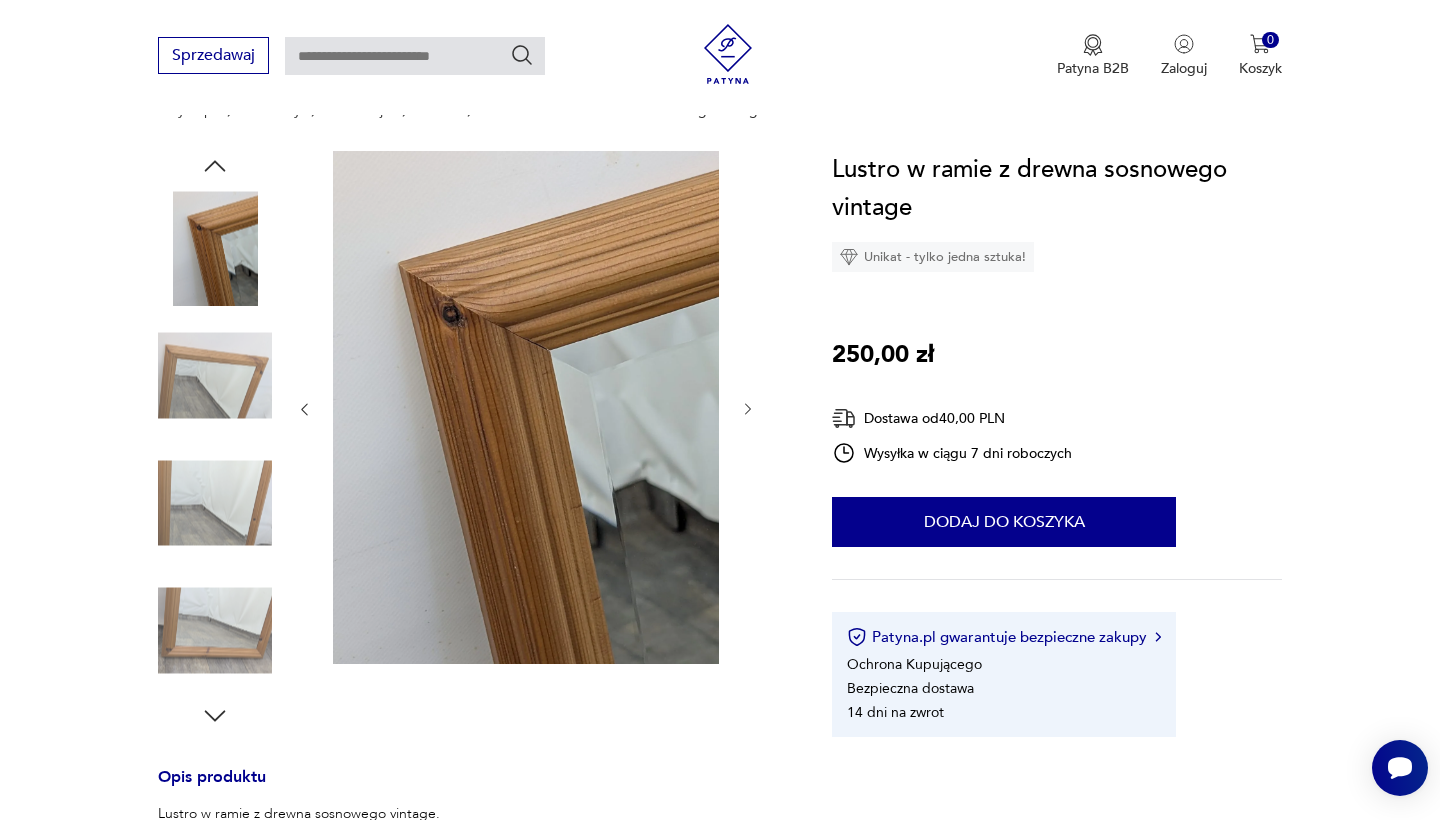 click at bounding box center (215, 631) 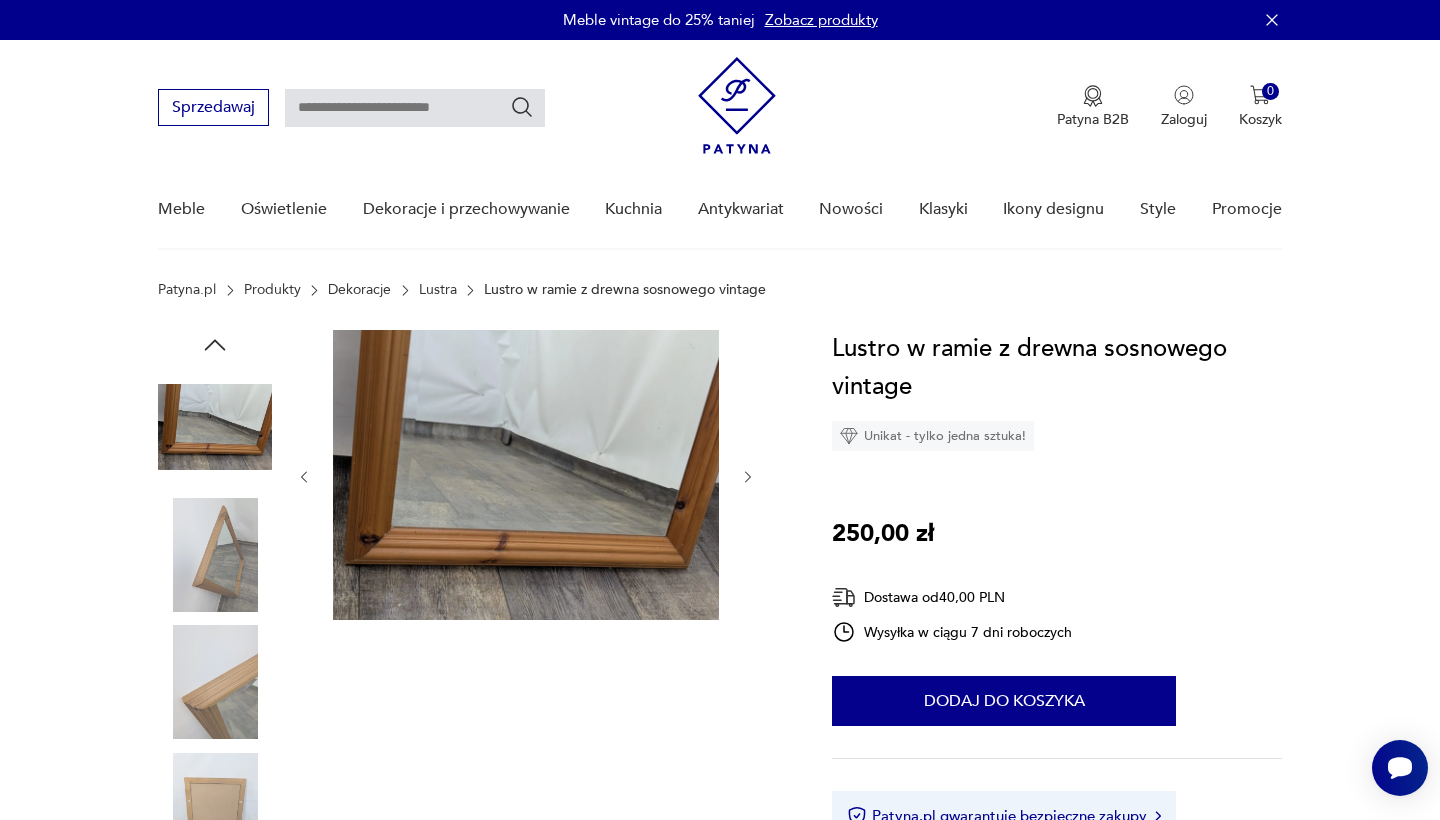 scroll, scrollTop: 0, scrollLeft: 0, axis: both 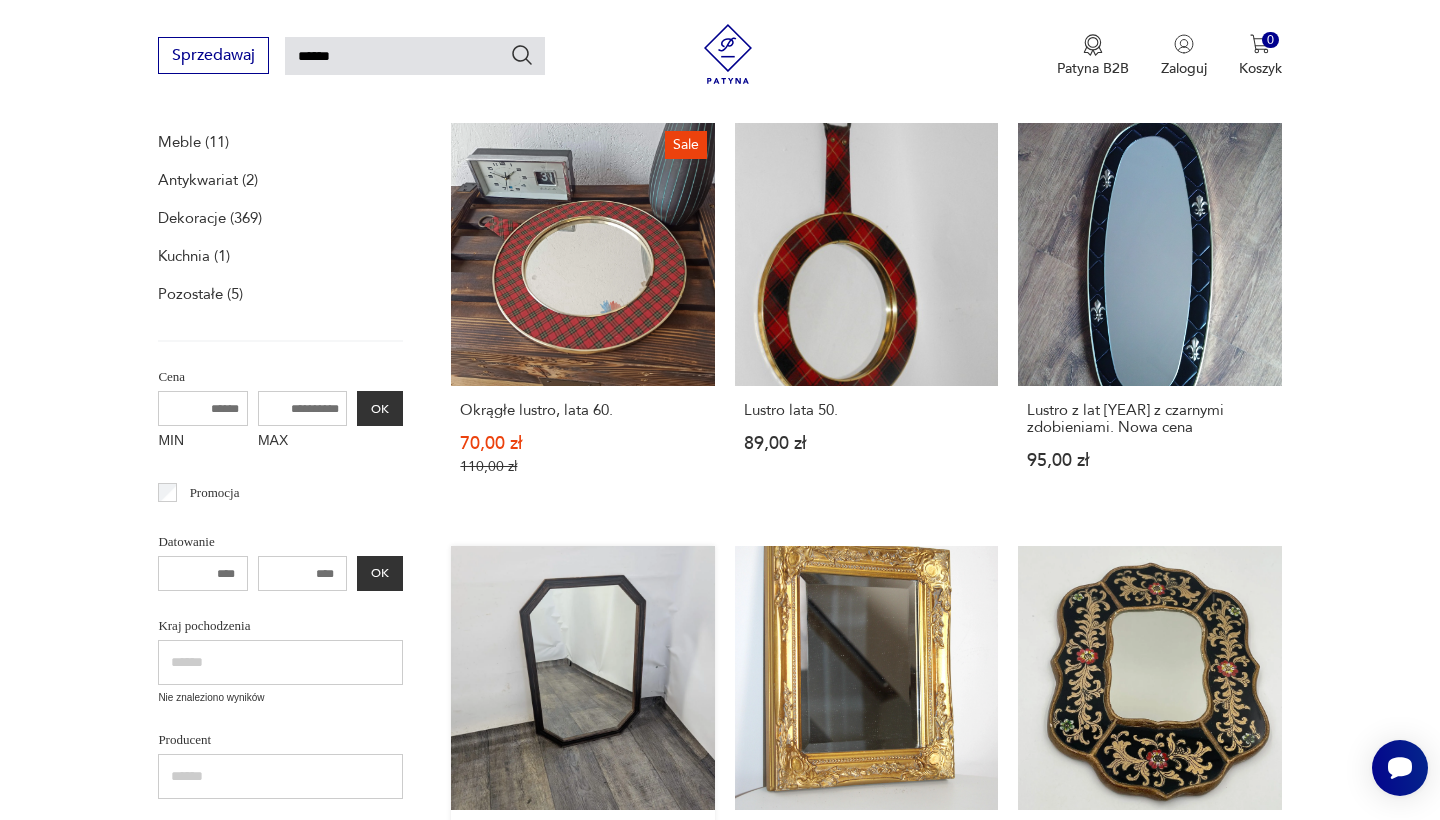click on "Lustro w drewnianej ramie [PRICE]" at bounding box center (582, 738) 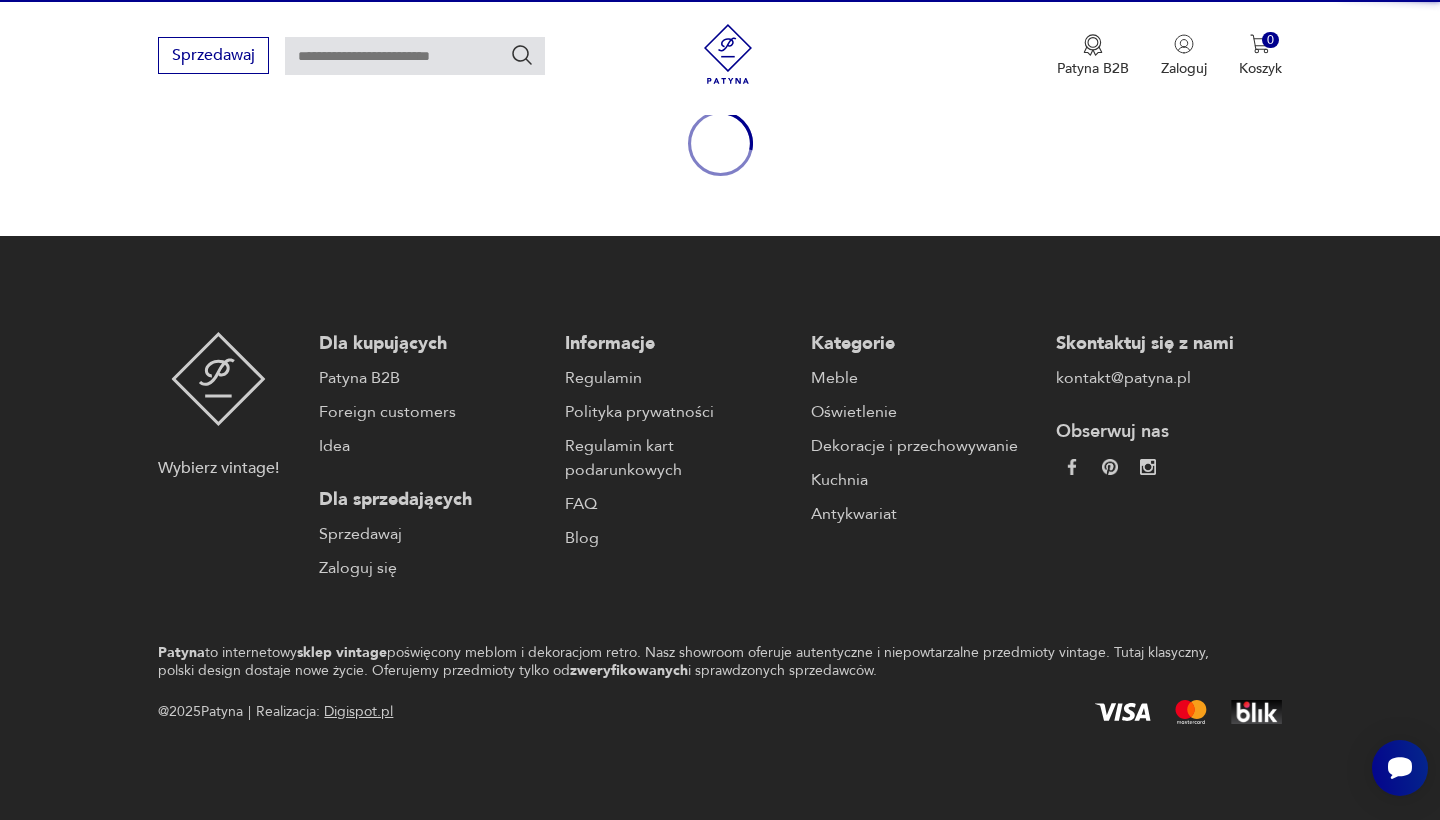 scroll, scrollTop: 209, scrollLeft: 0, axis: vertical 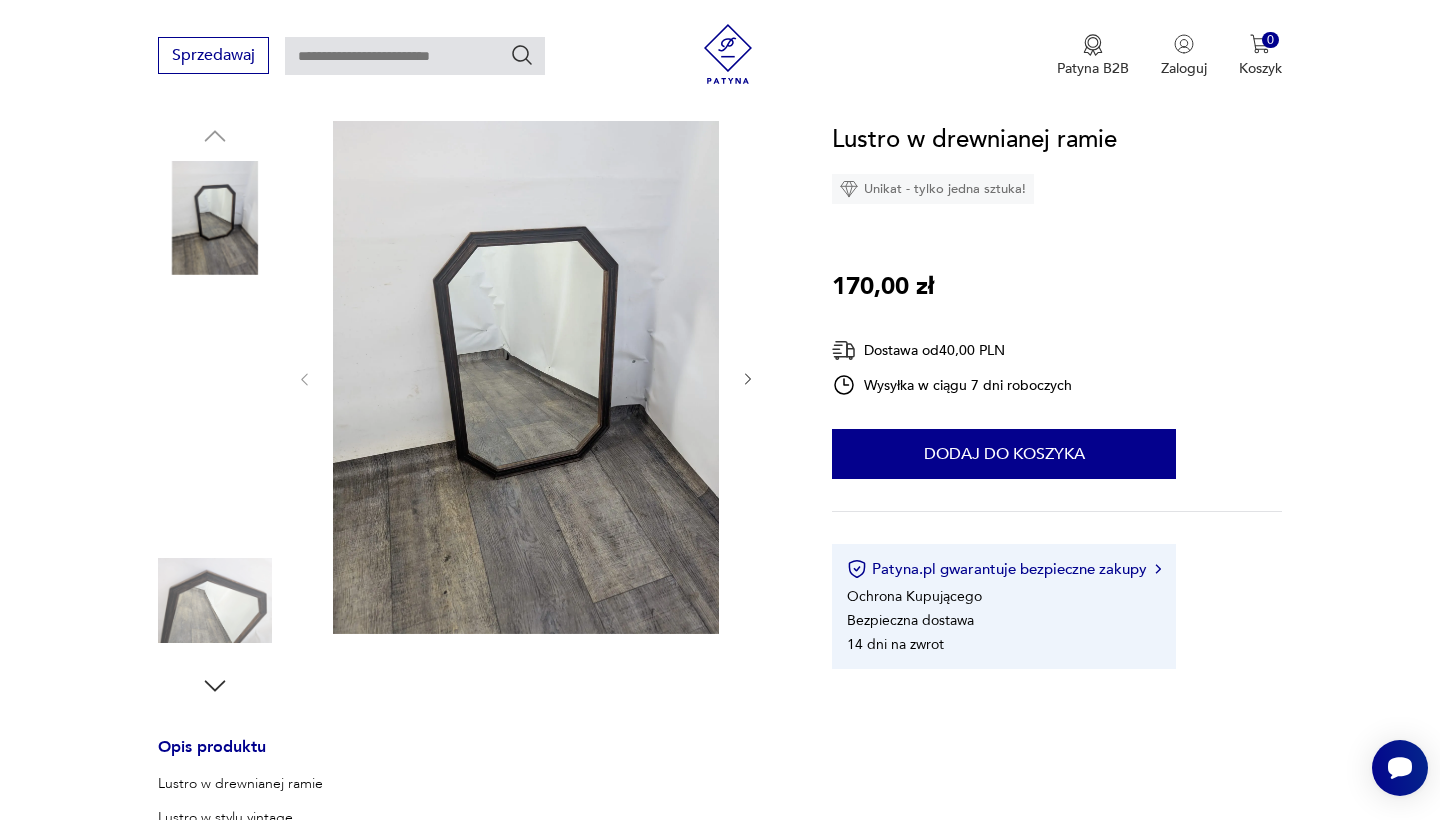 click at bounding box center (215, 346) 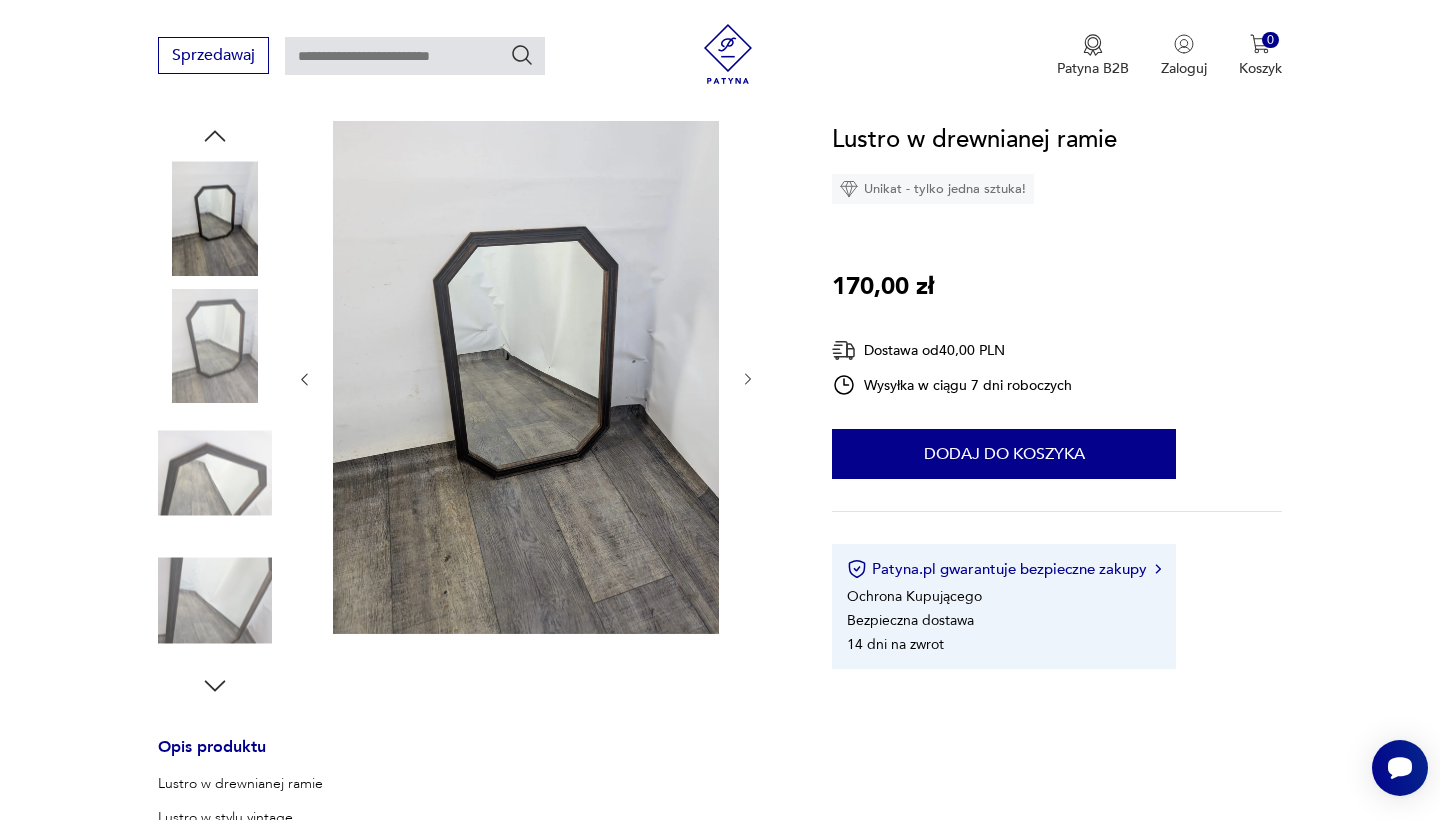 click at bounding box center (215, 473) 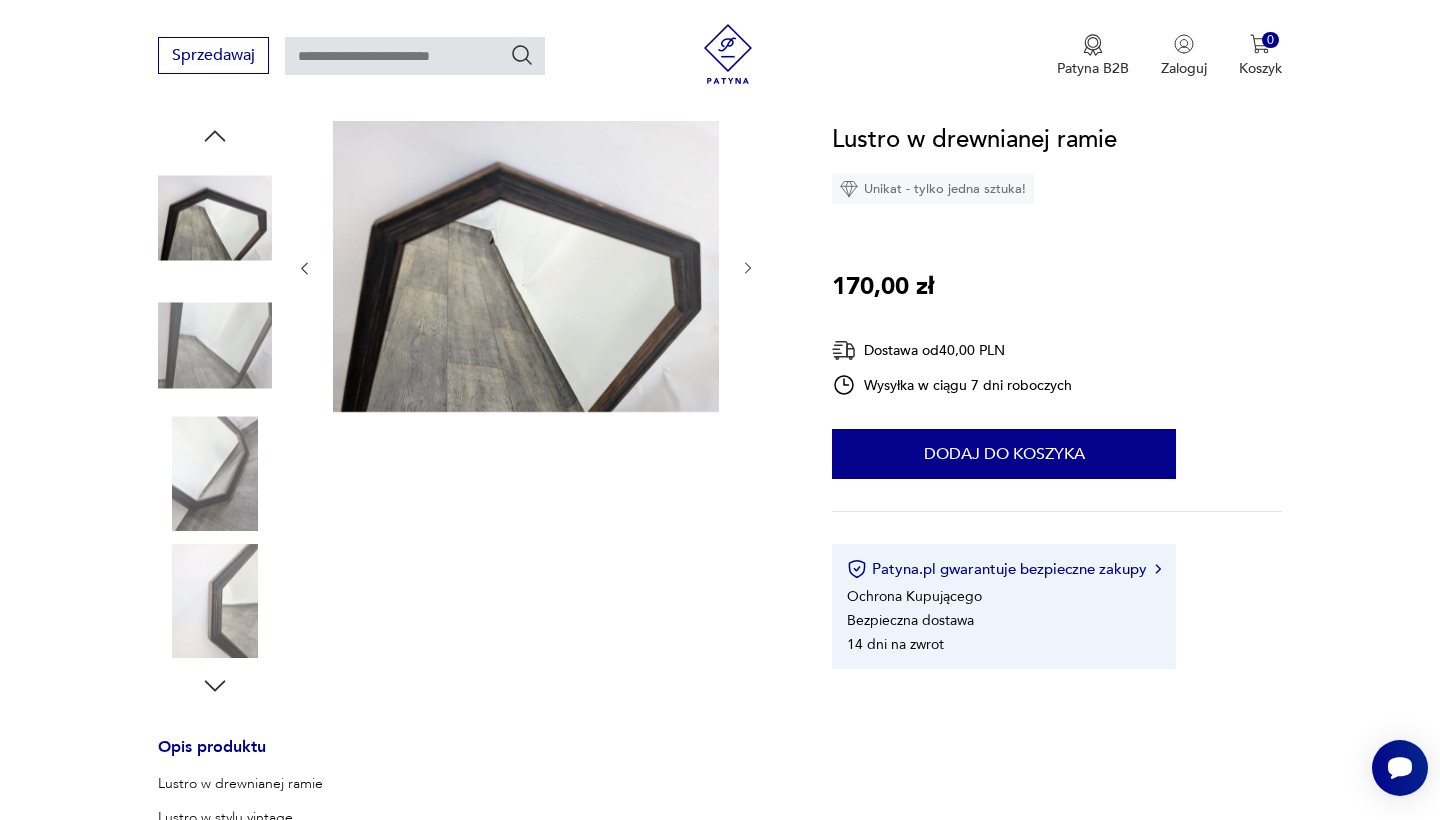 click at bounding box center (215, 601) 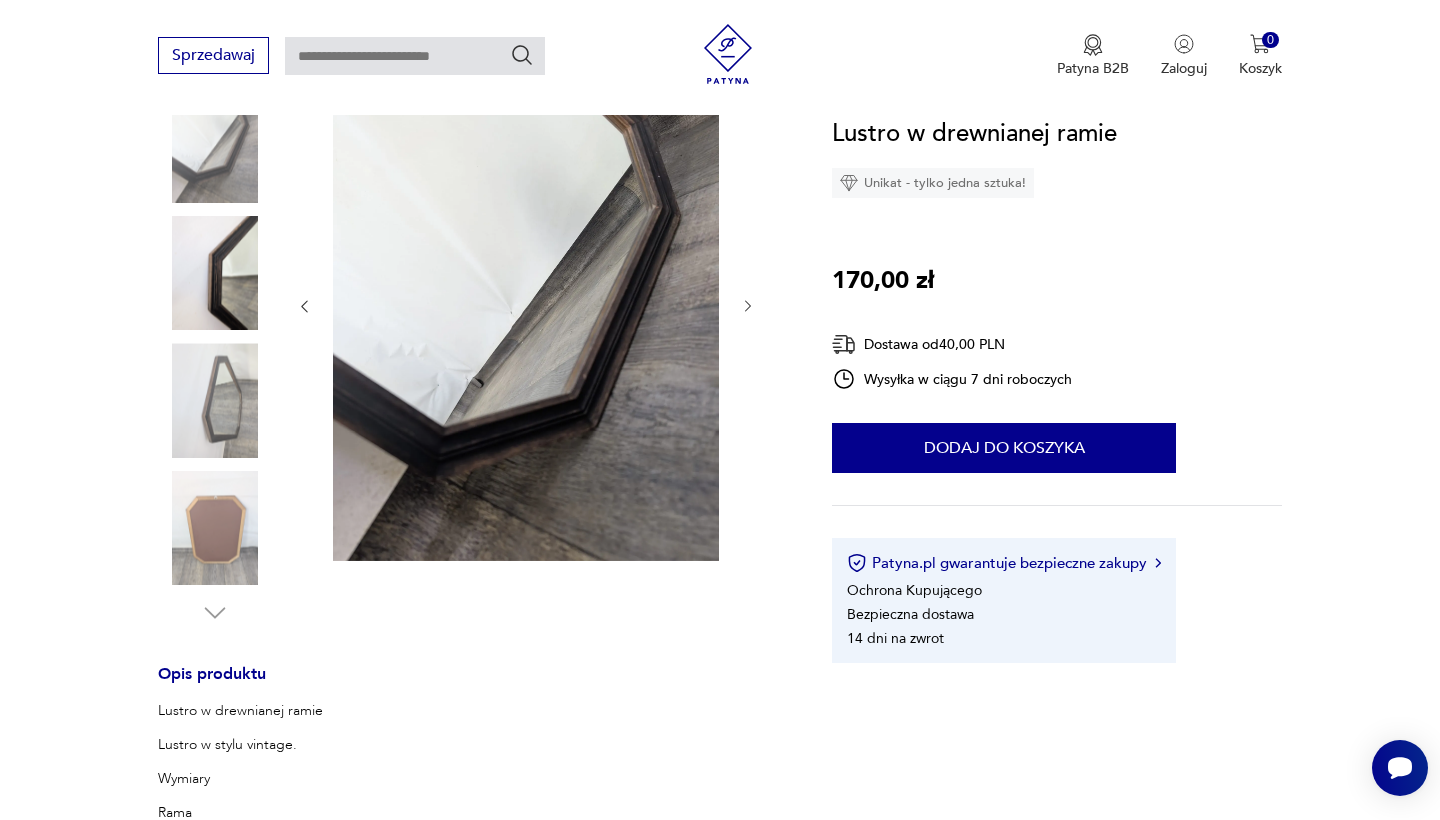 scroll, scrollTop: 355, scrollLeft: 0, axis: vertical 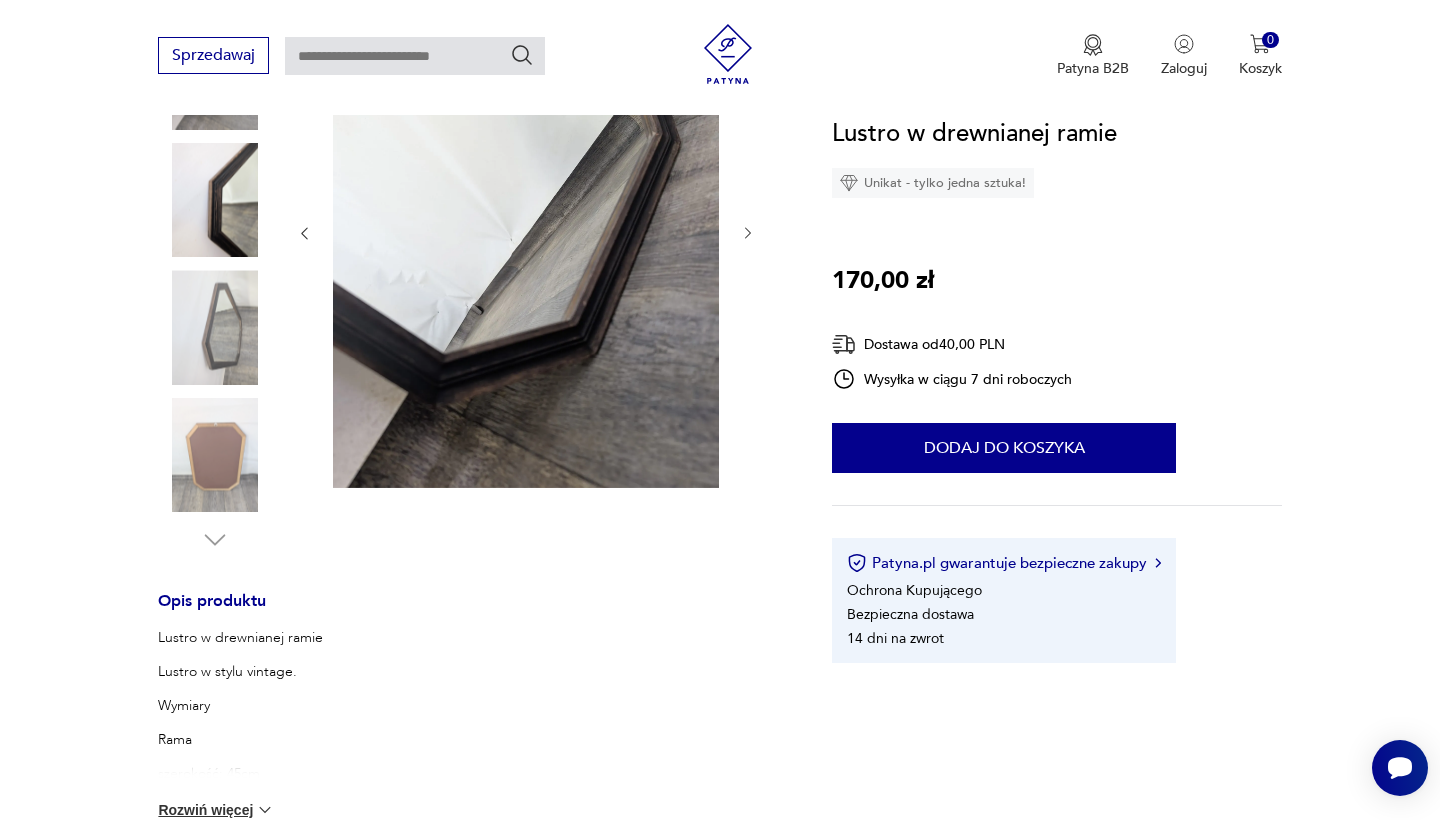 click 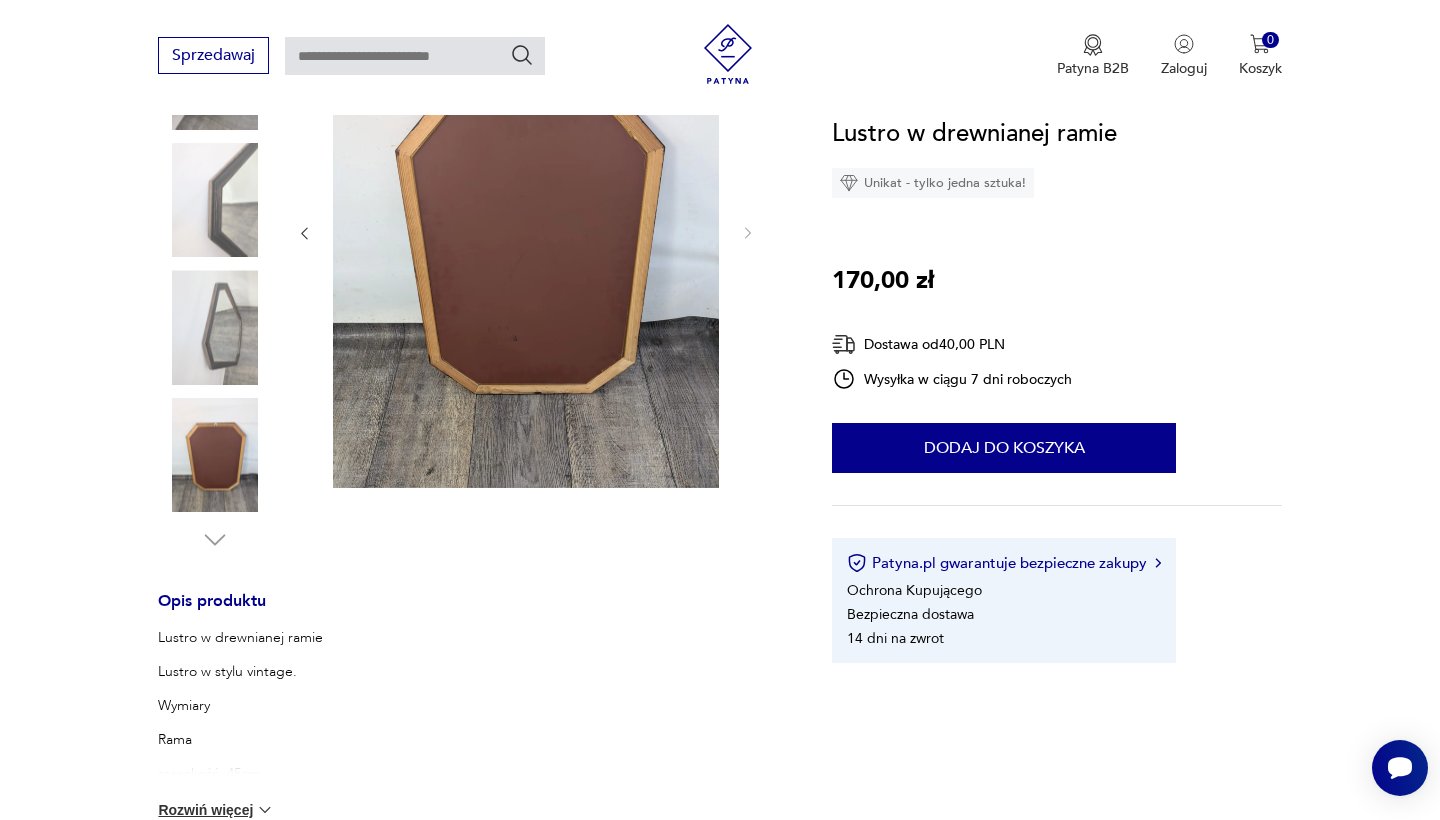 click at bounding box center [215, 327] 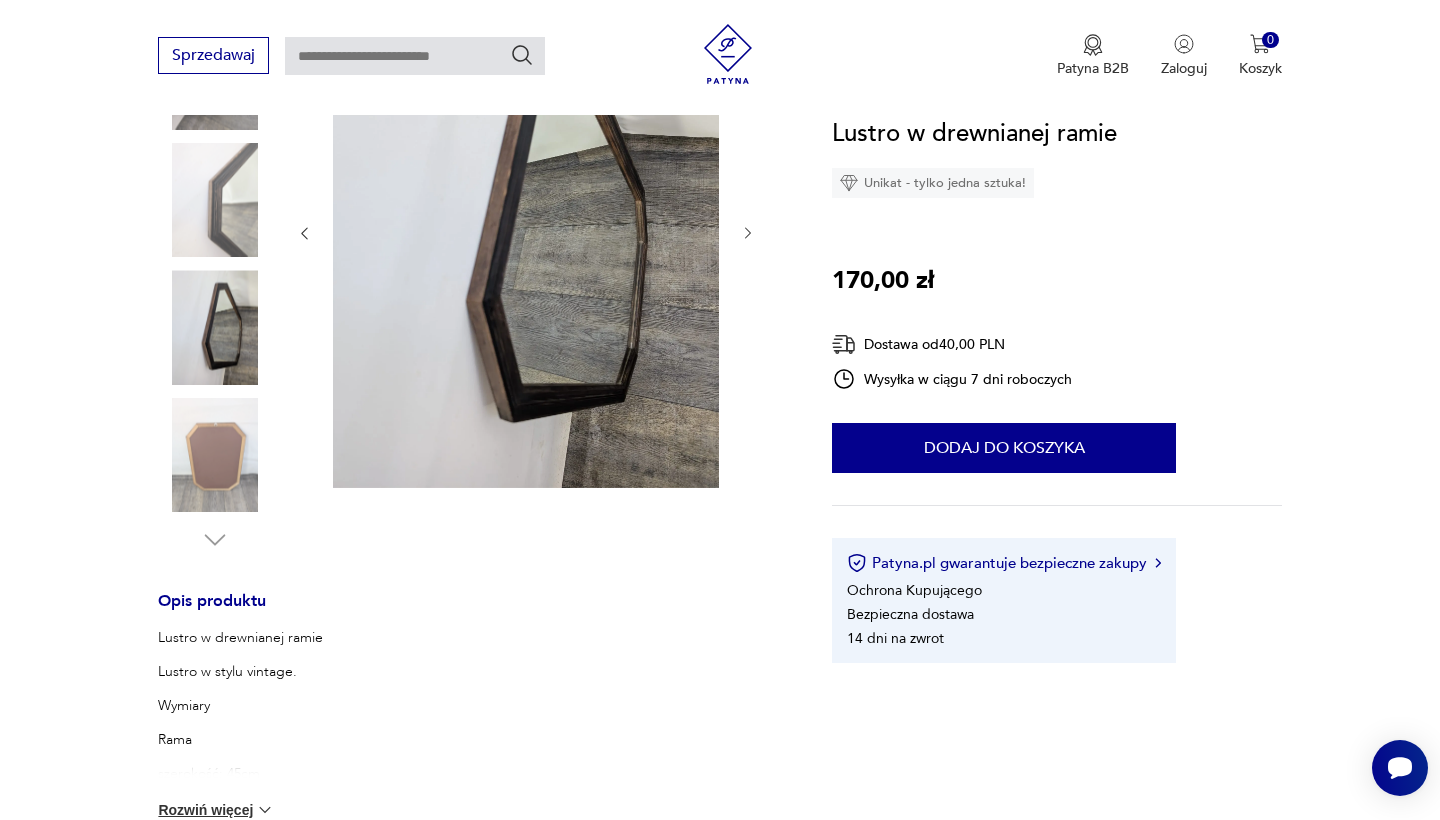 click at bounding box center (215, 200) 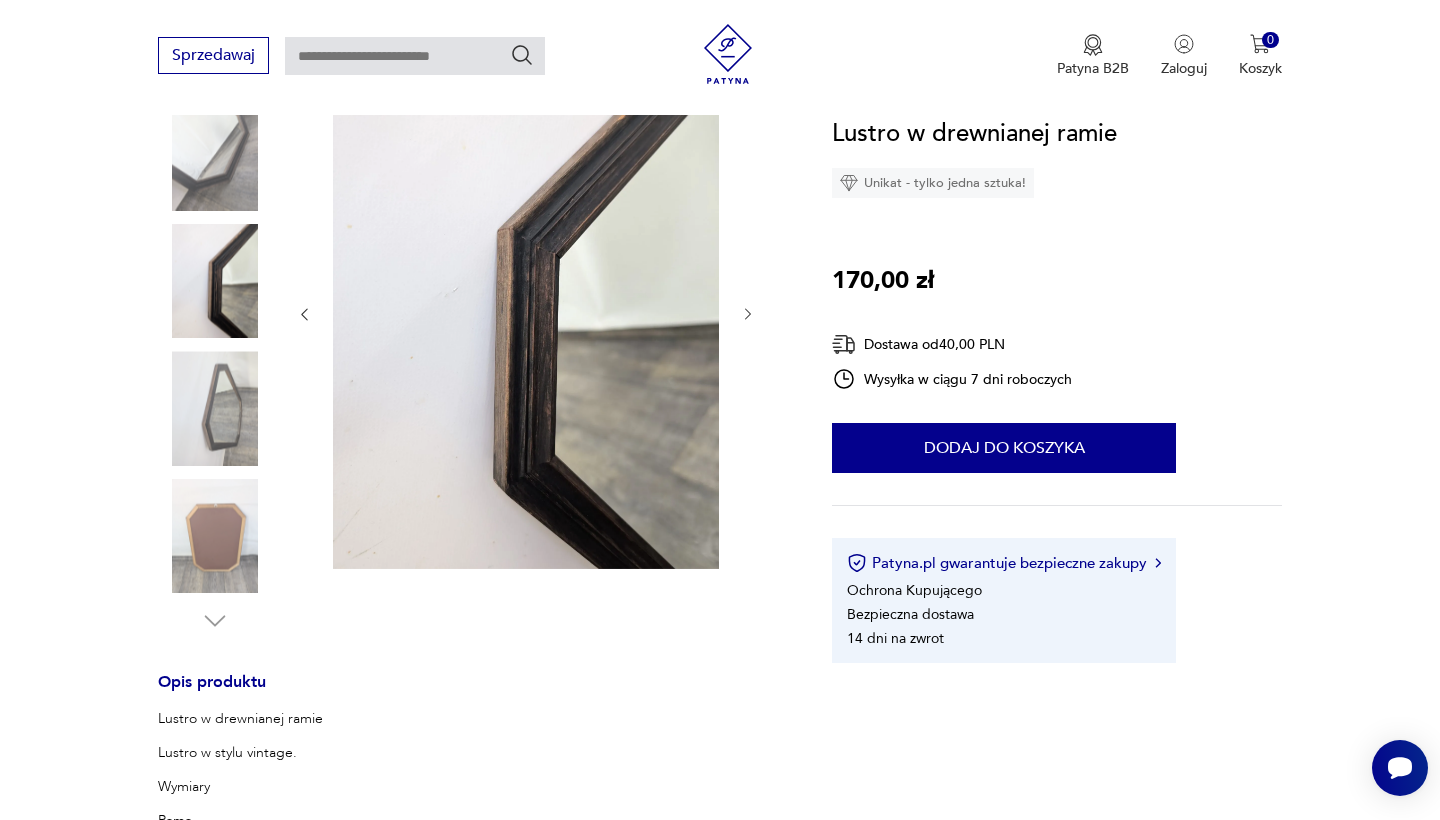 scroll, scrollTop: 241, scrollLeft: 0, axis: vertical 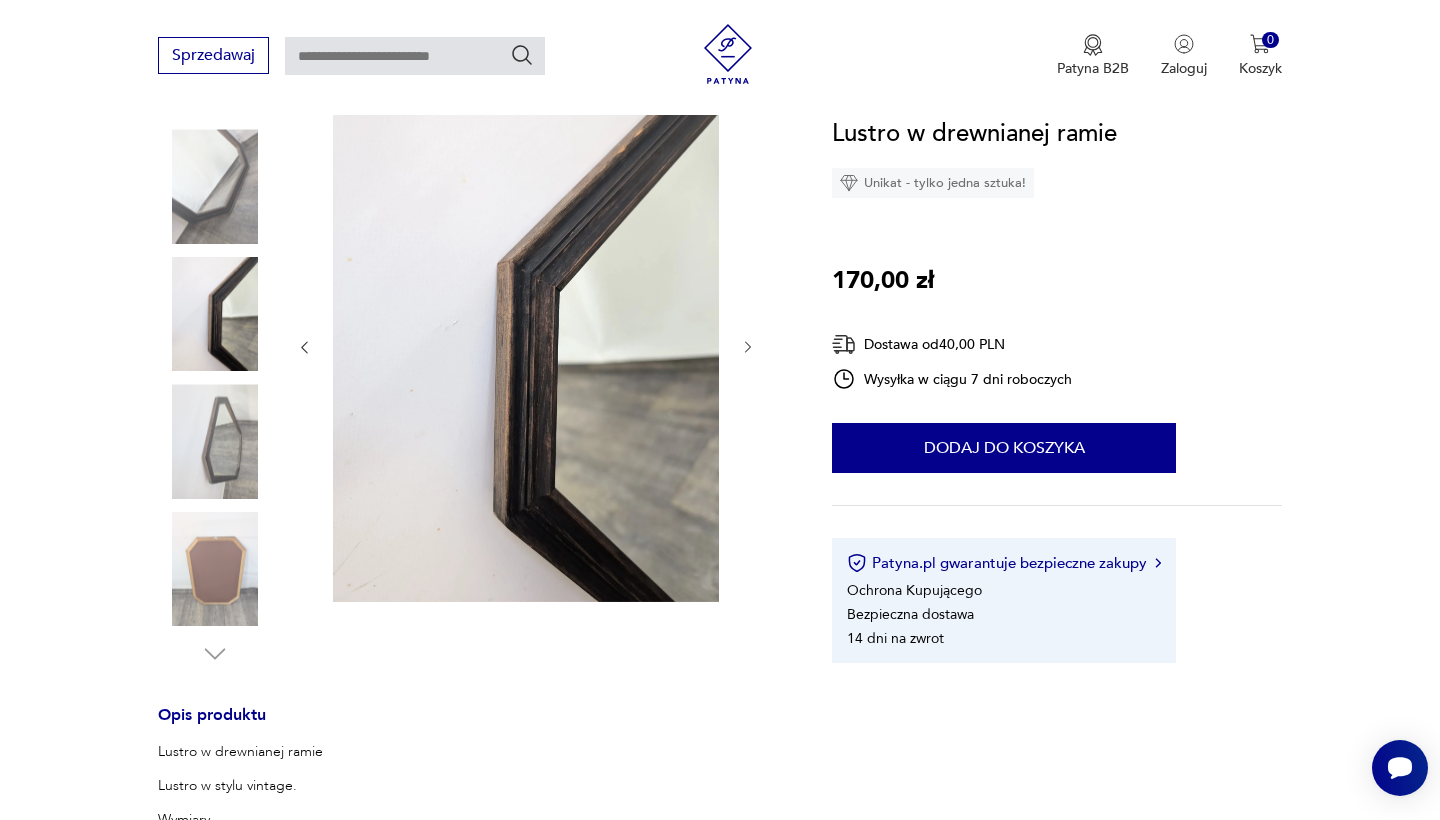 click at bounding box center [215, 186] 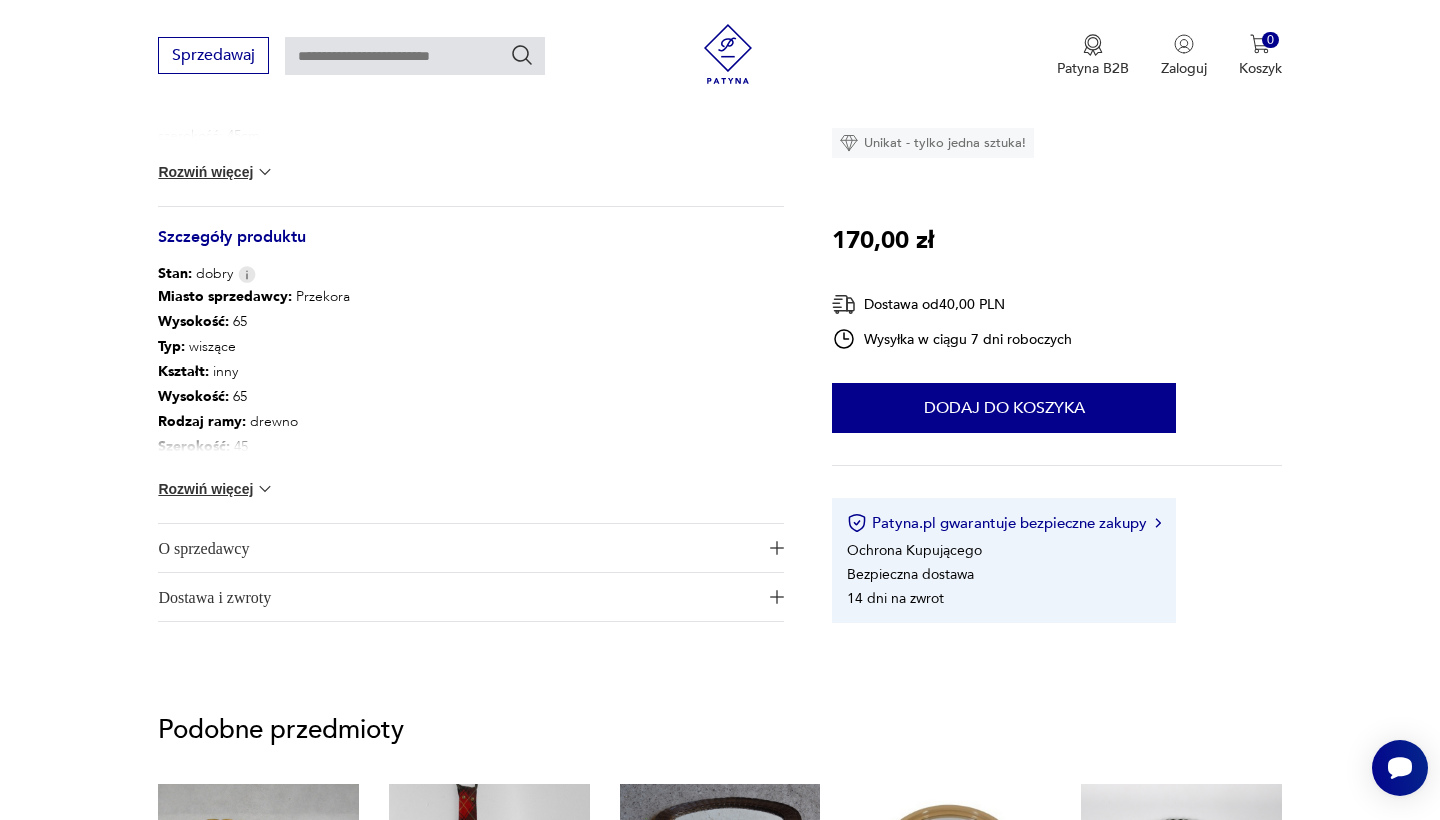 scroll, scrollTop: 998, scrollLeft: 0, axis: vertical 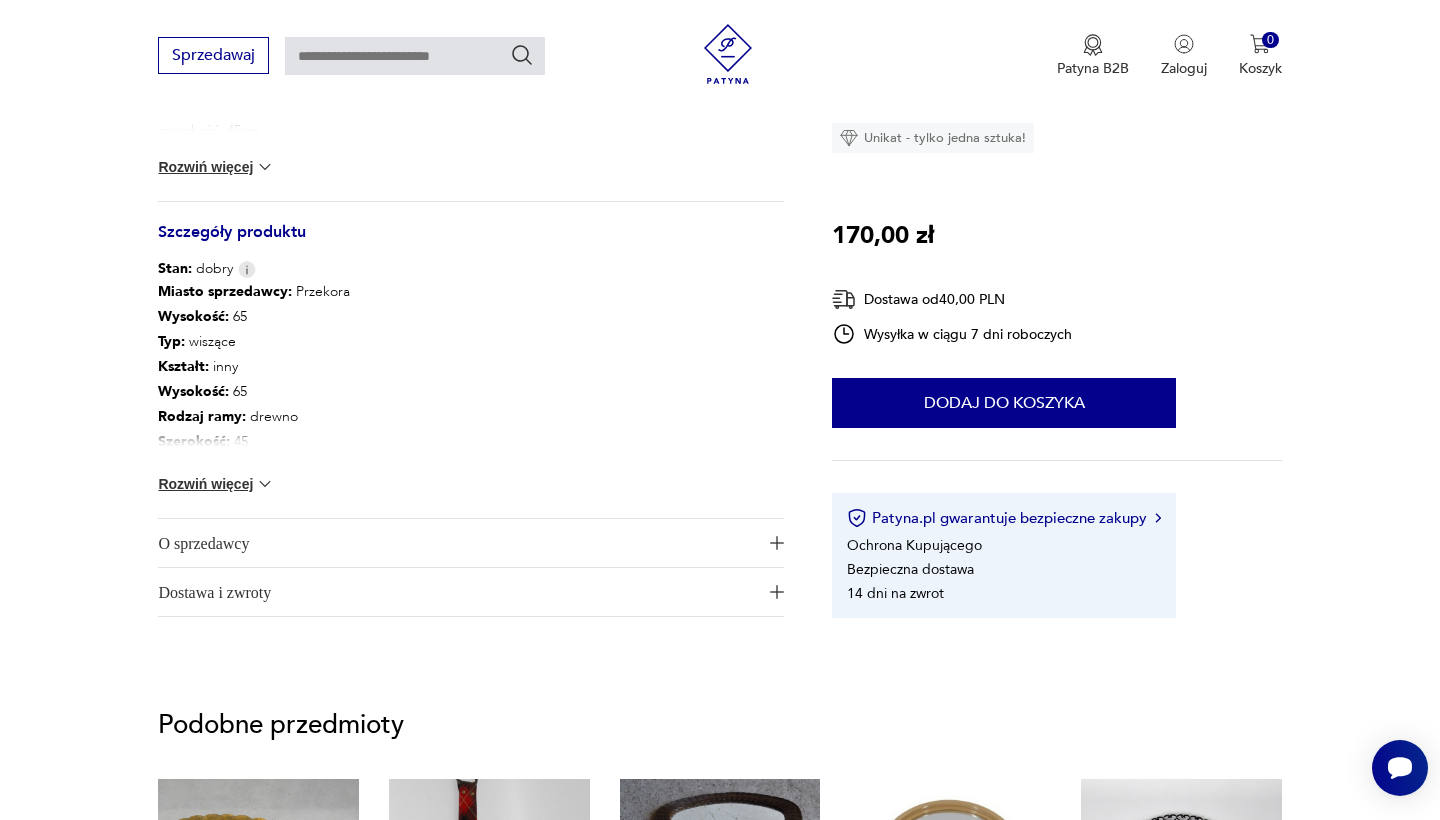type on "******" 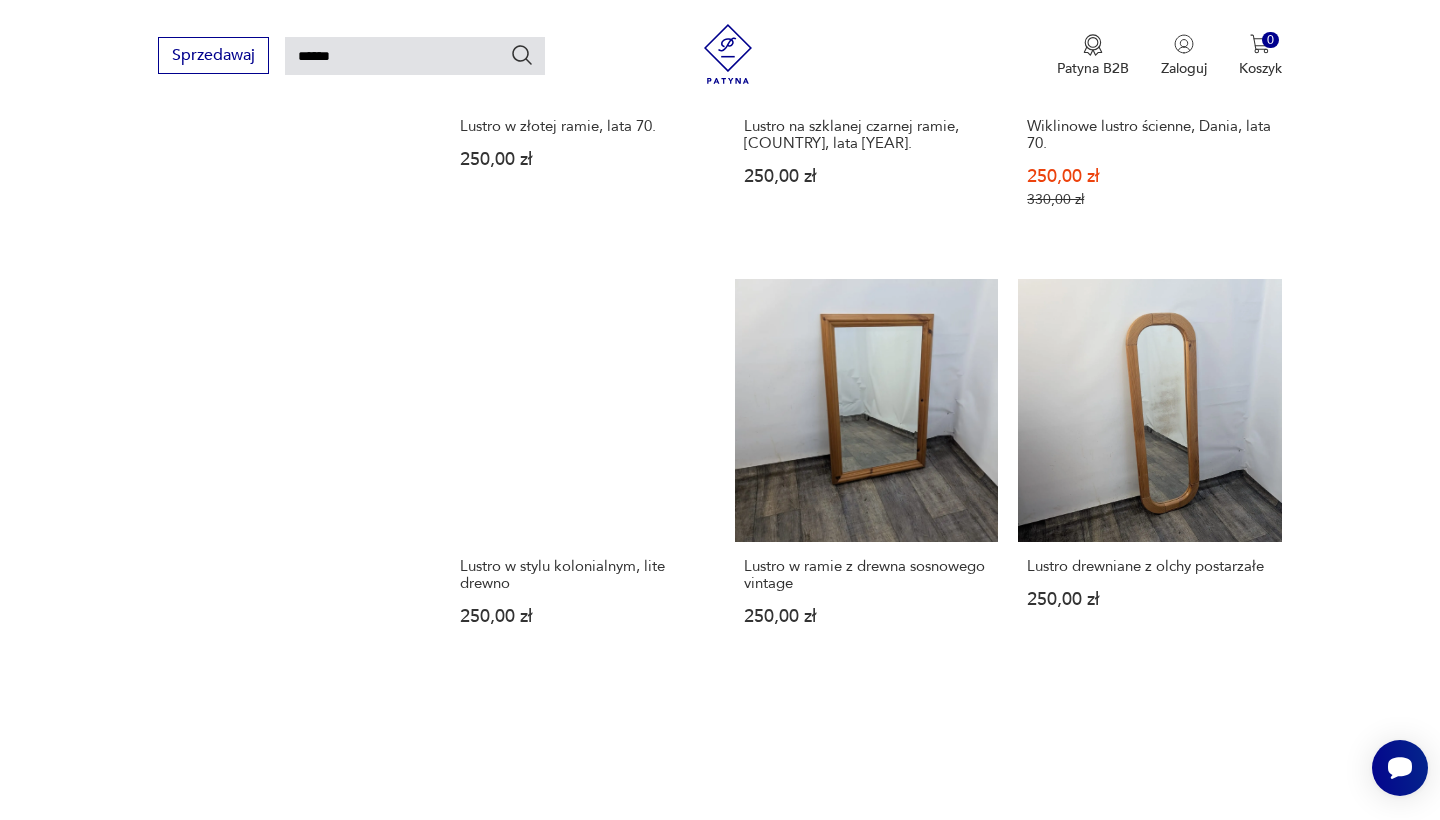 scroll, scrollTop: 1899, scrollLeft: 0, axis: vertical 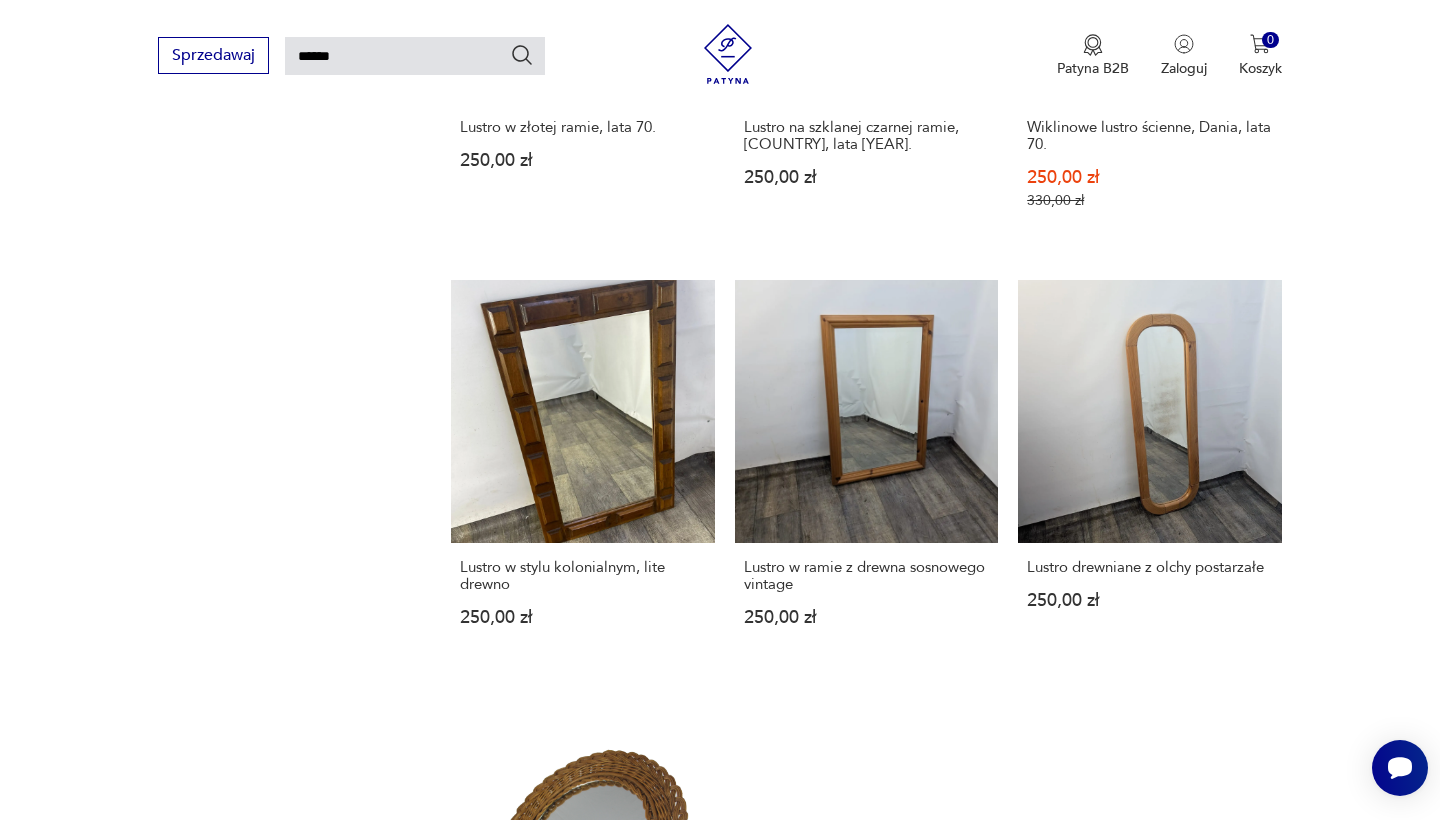 click on "2" at bounding box center (866, 1170) 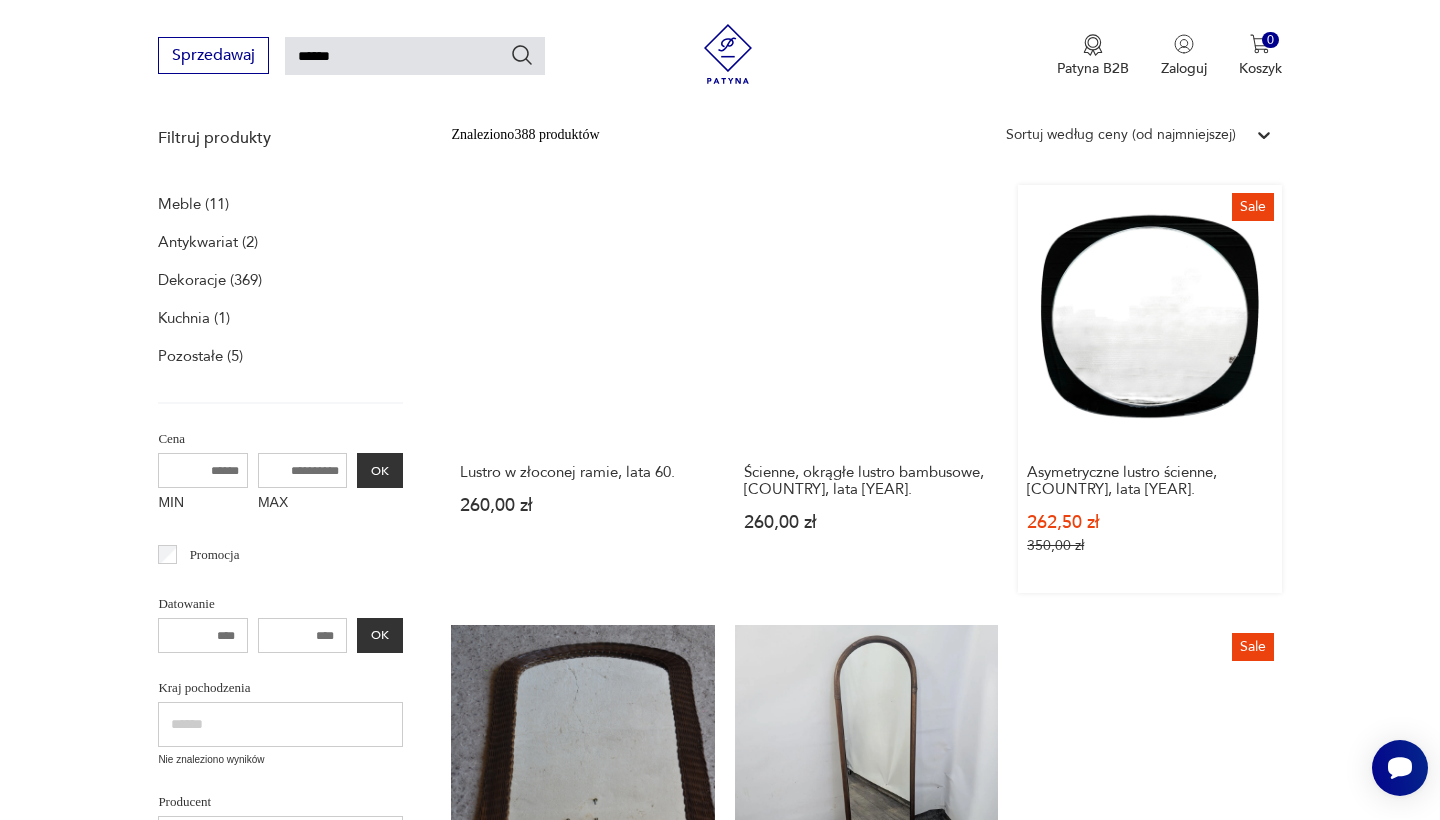 scroll, scrollTop: 257, scrollLeft: 0, axis: vertical 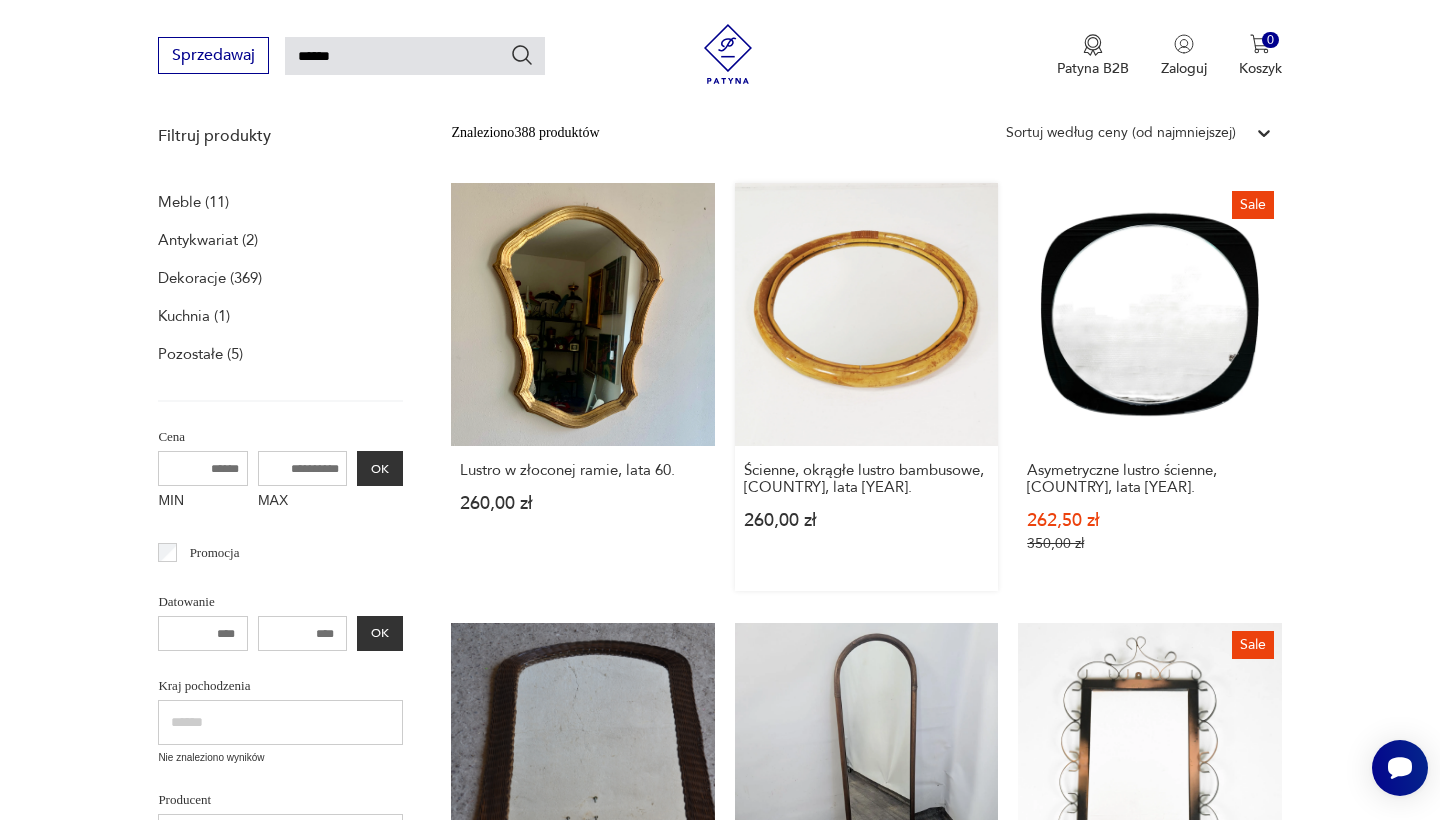 click on "Ścienne, okrągłe lustro bambusowe, [COUNTRY], lata [YEAR] [PRICE]" at bounding box center (866, 387) 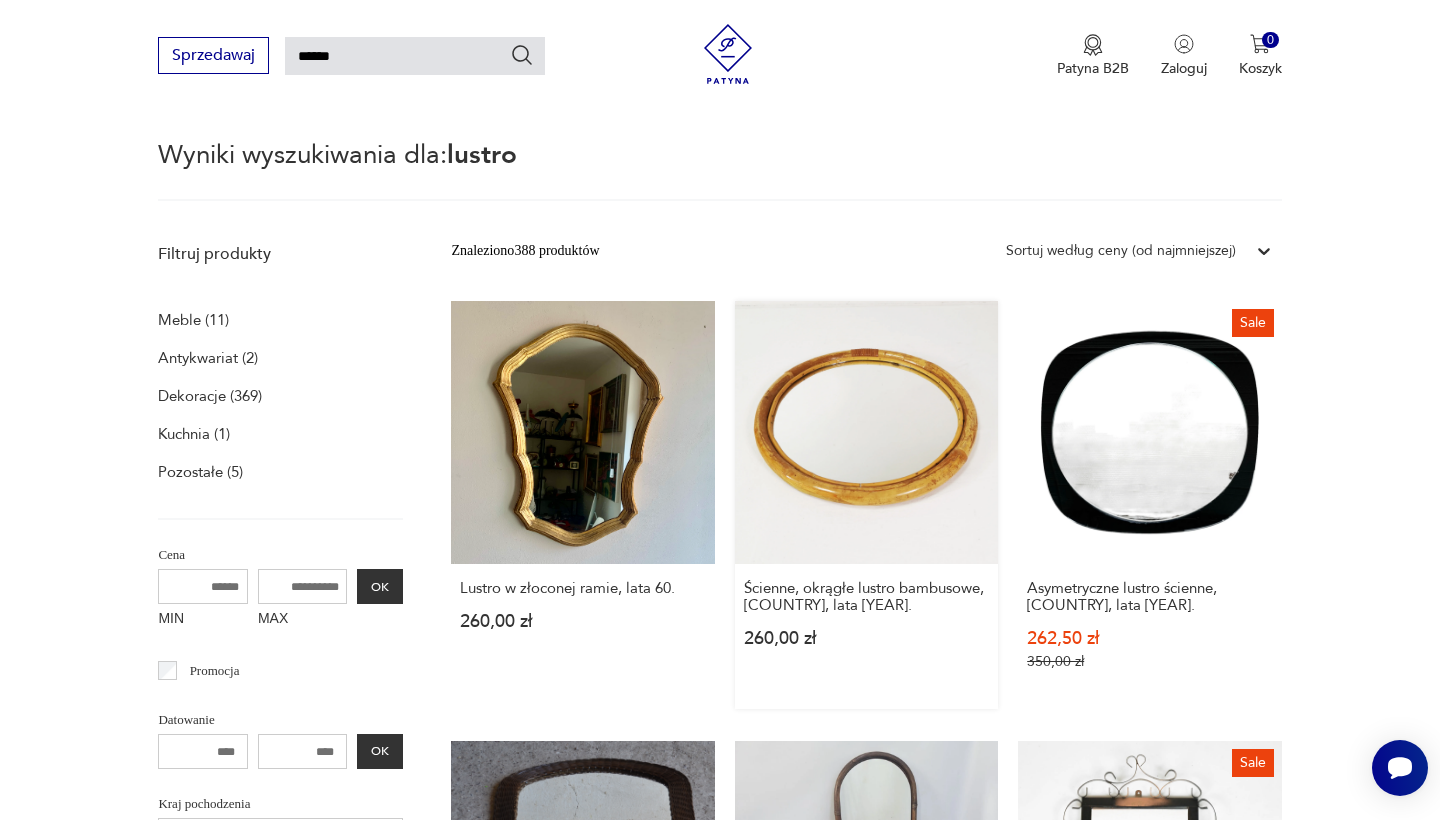 type 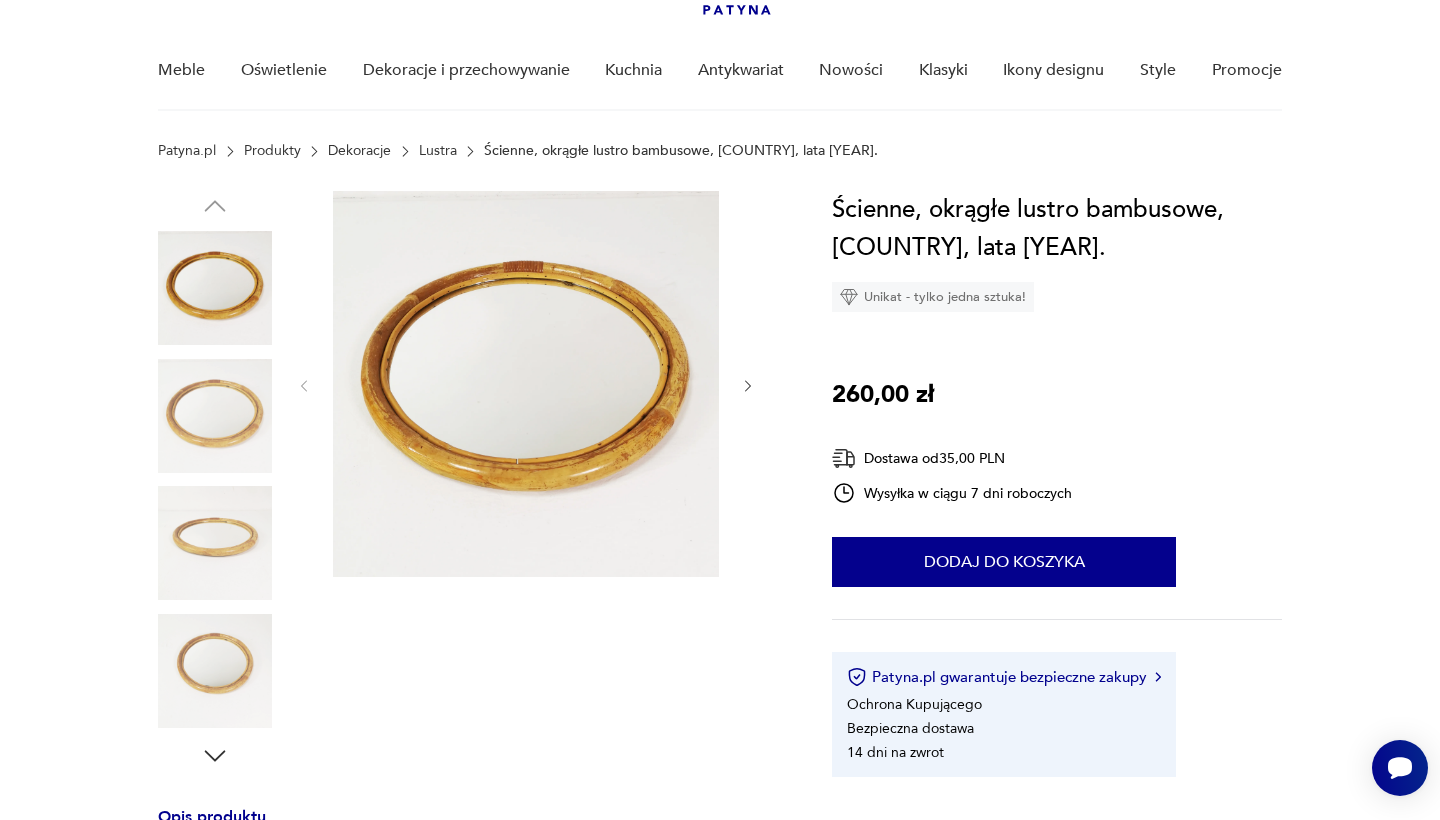 click at bounding box center (526, 386) 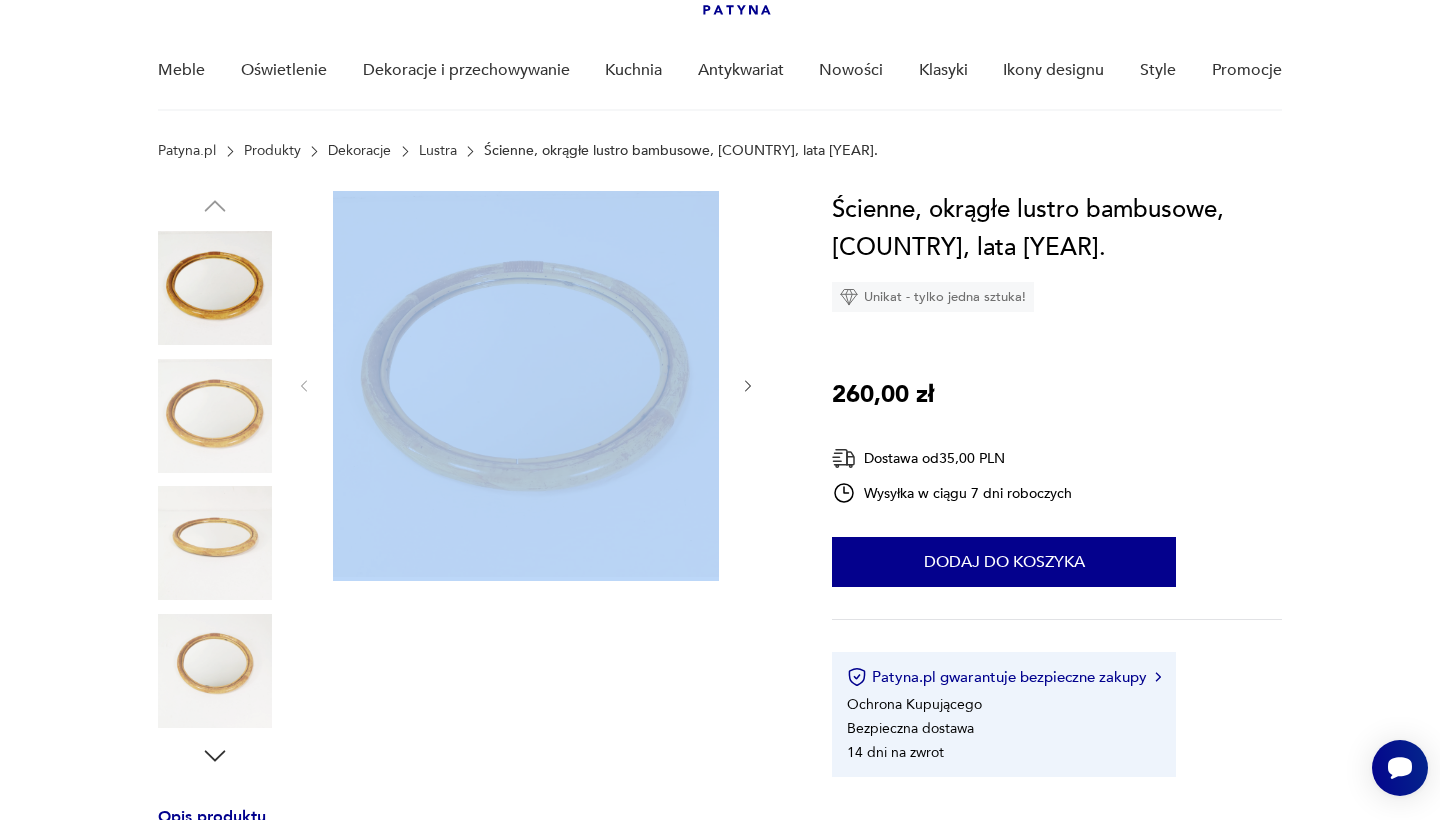 click at bounding box center [526, 386] 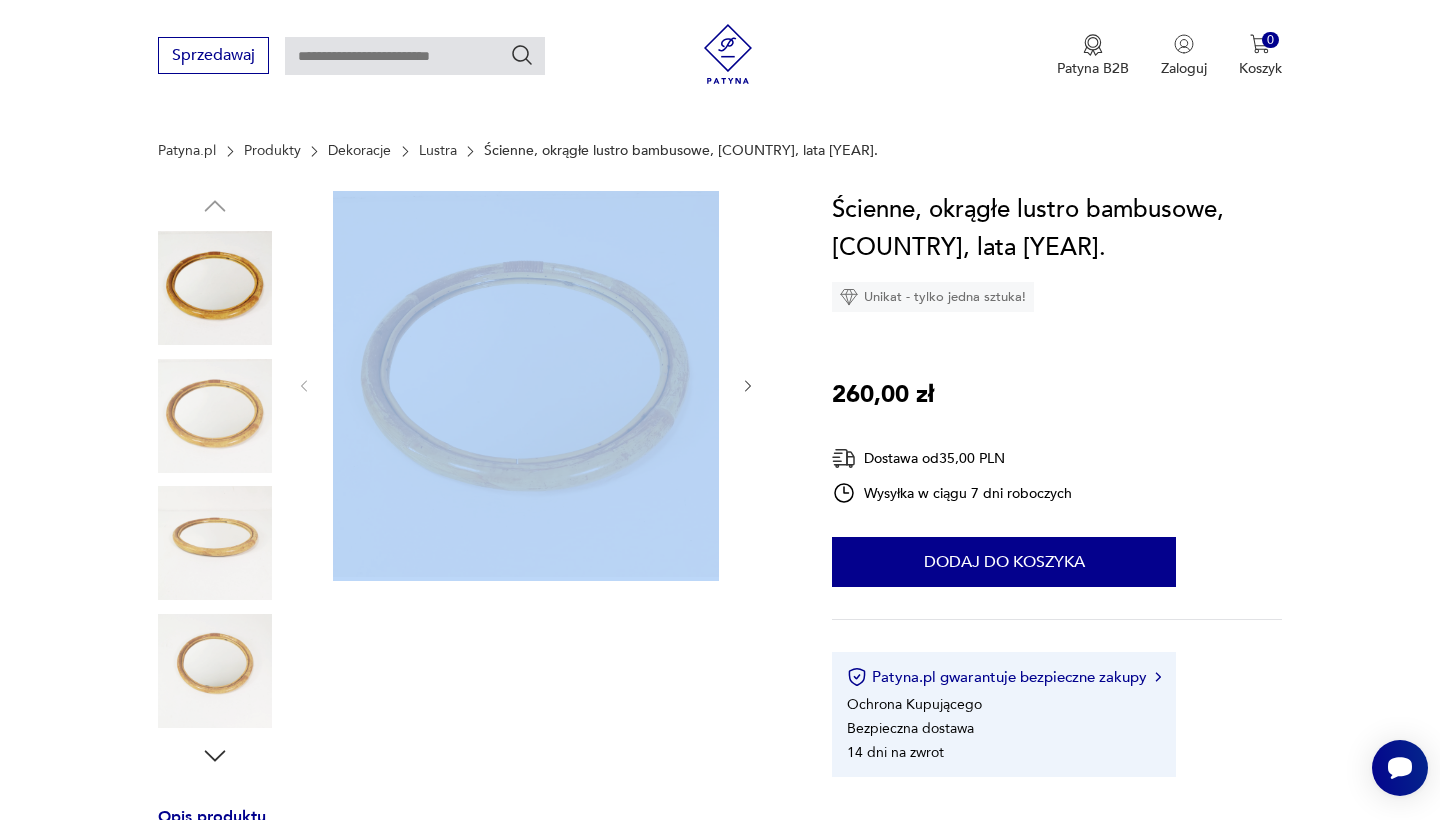 scroll, scrollTop: 572, scrollLeft: 0, axis: vertical 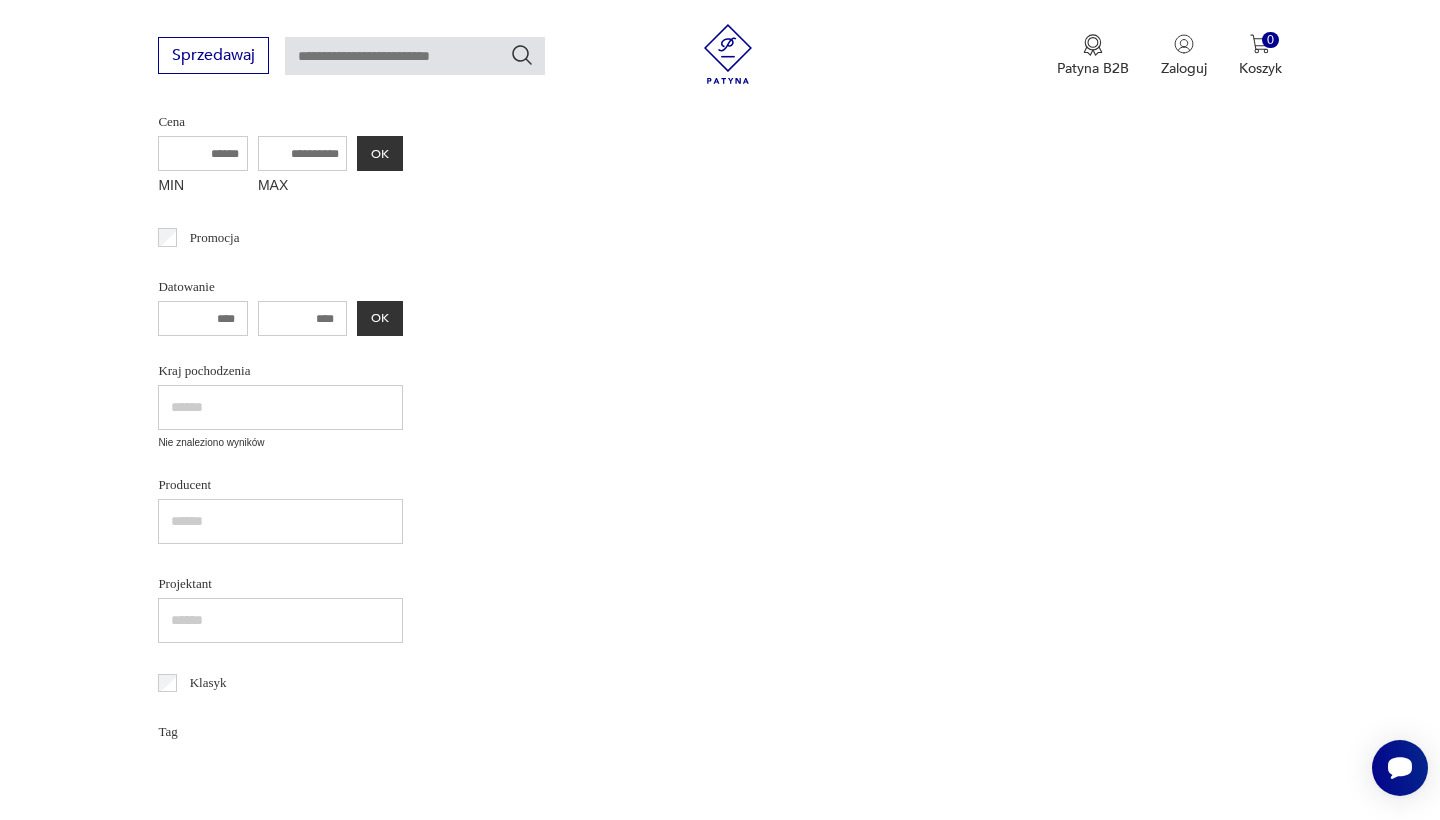 type on "******" 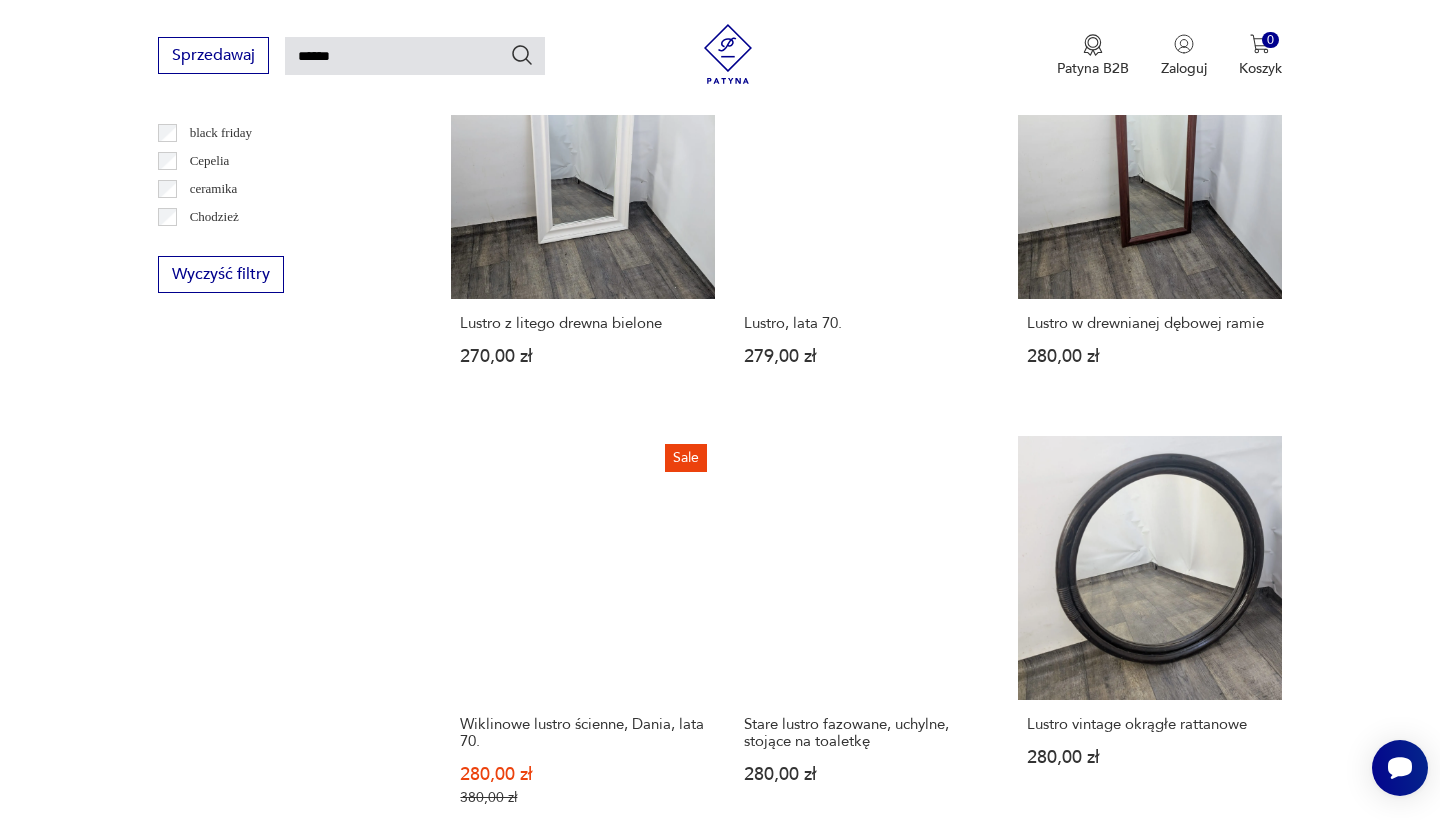 scroll, scrollTop: 1287, scrollLeft: 0, axis: vertical 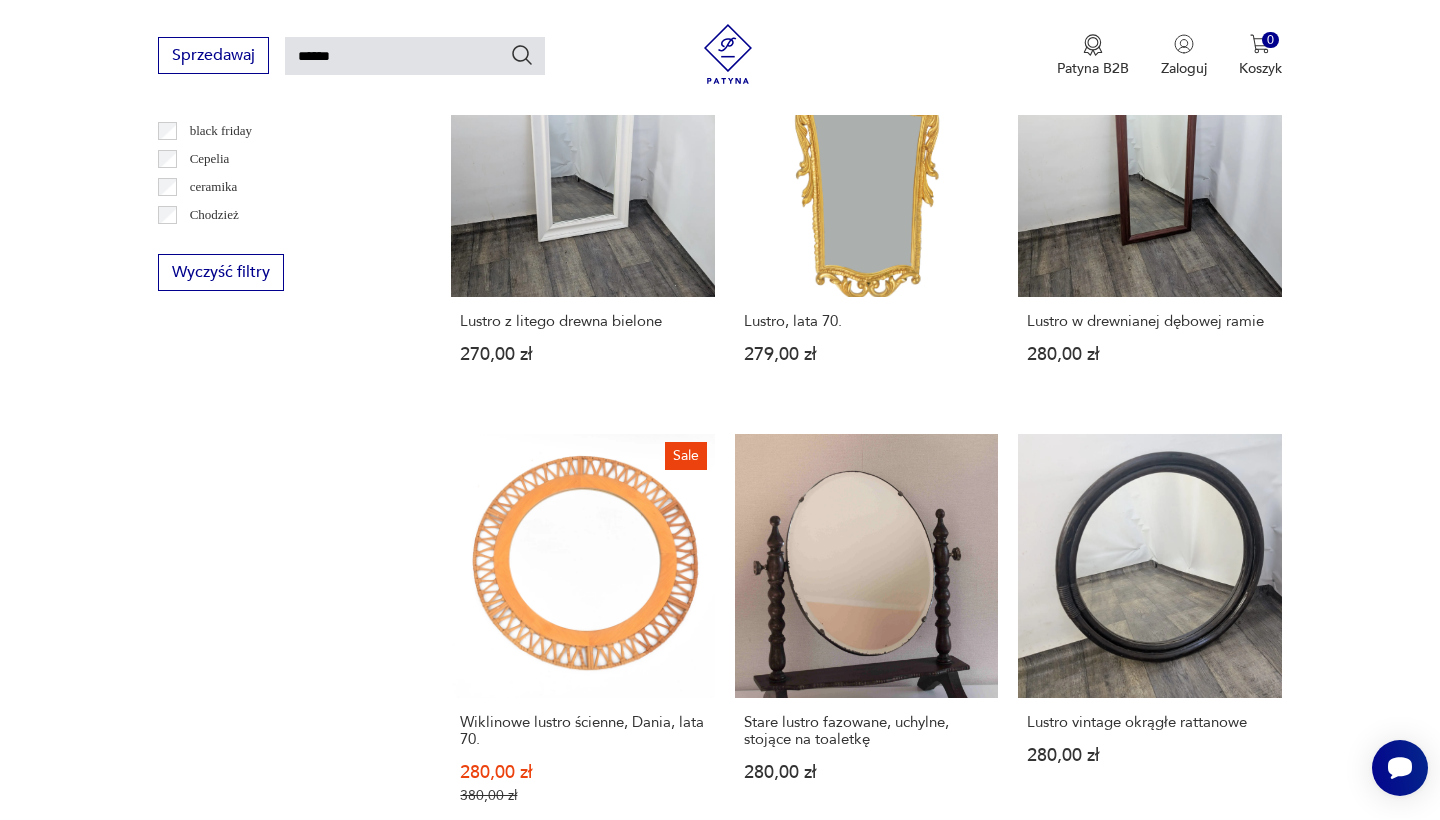 click on "Lustro, lata [YEAR] [PRICE]" at bounding box center [1149, 1067] 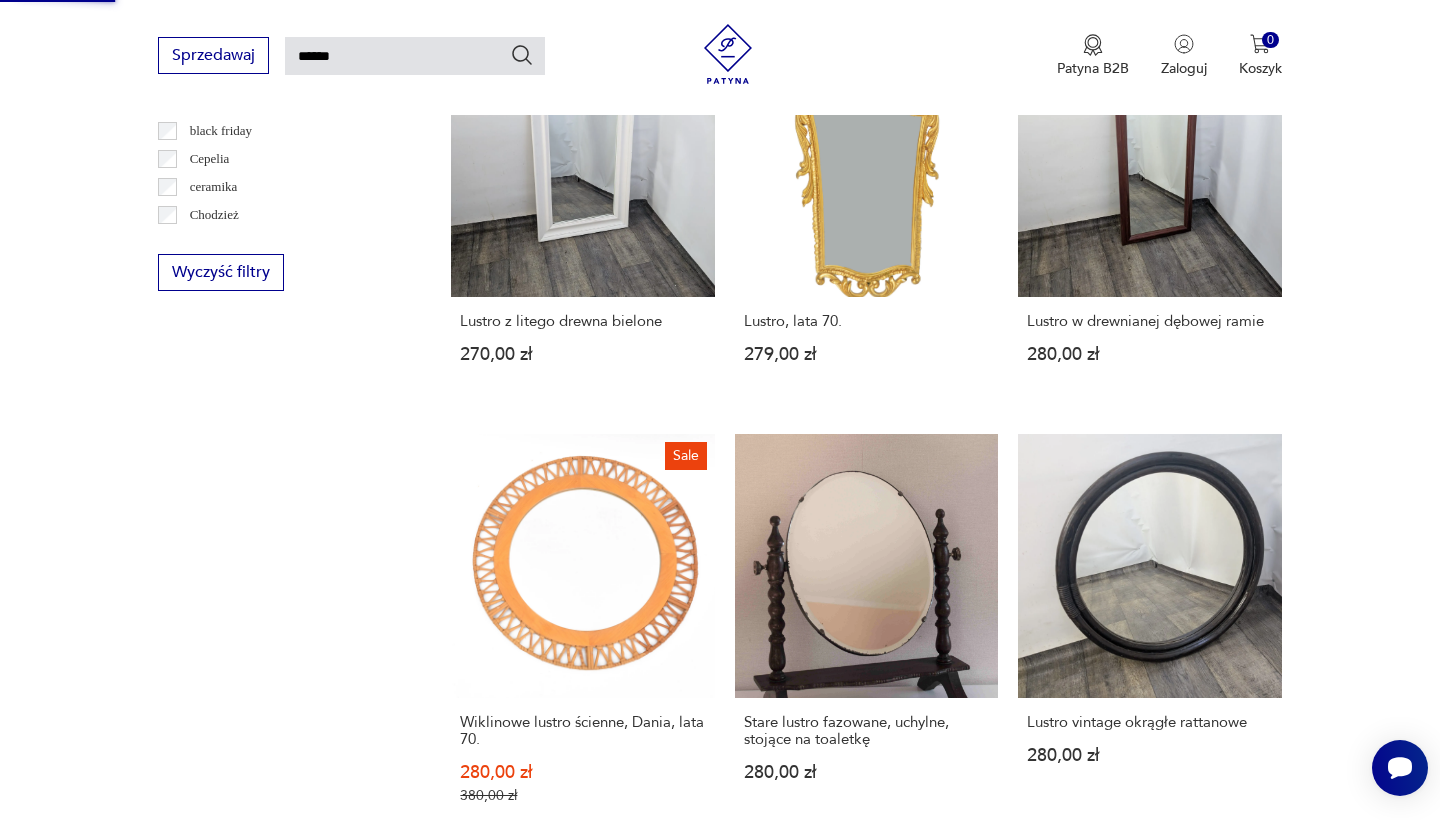 type 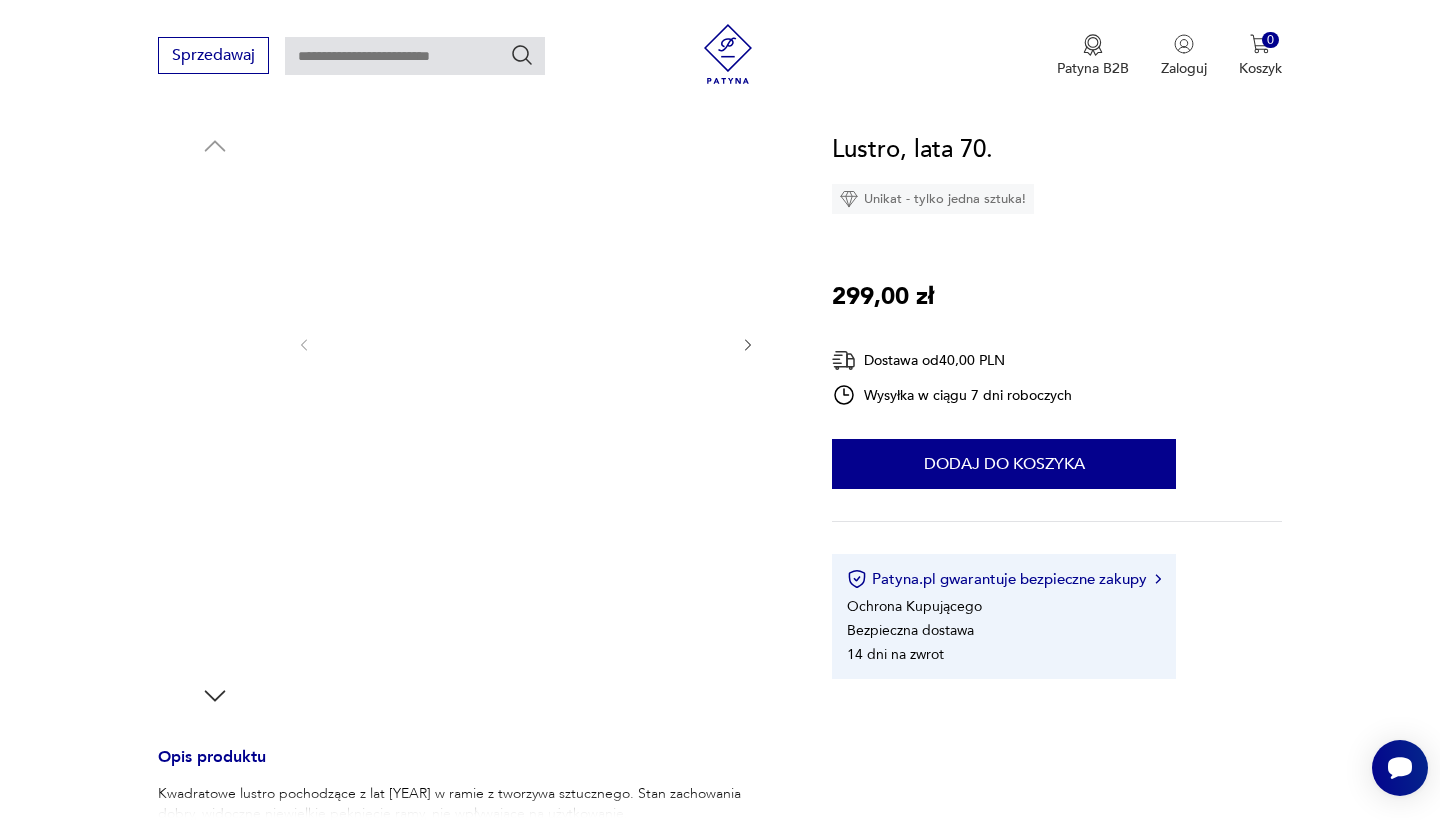 scroll, scrollTop: 222, scrollLeft: 0, axis: vertical 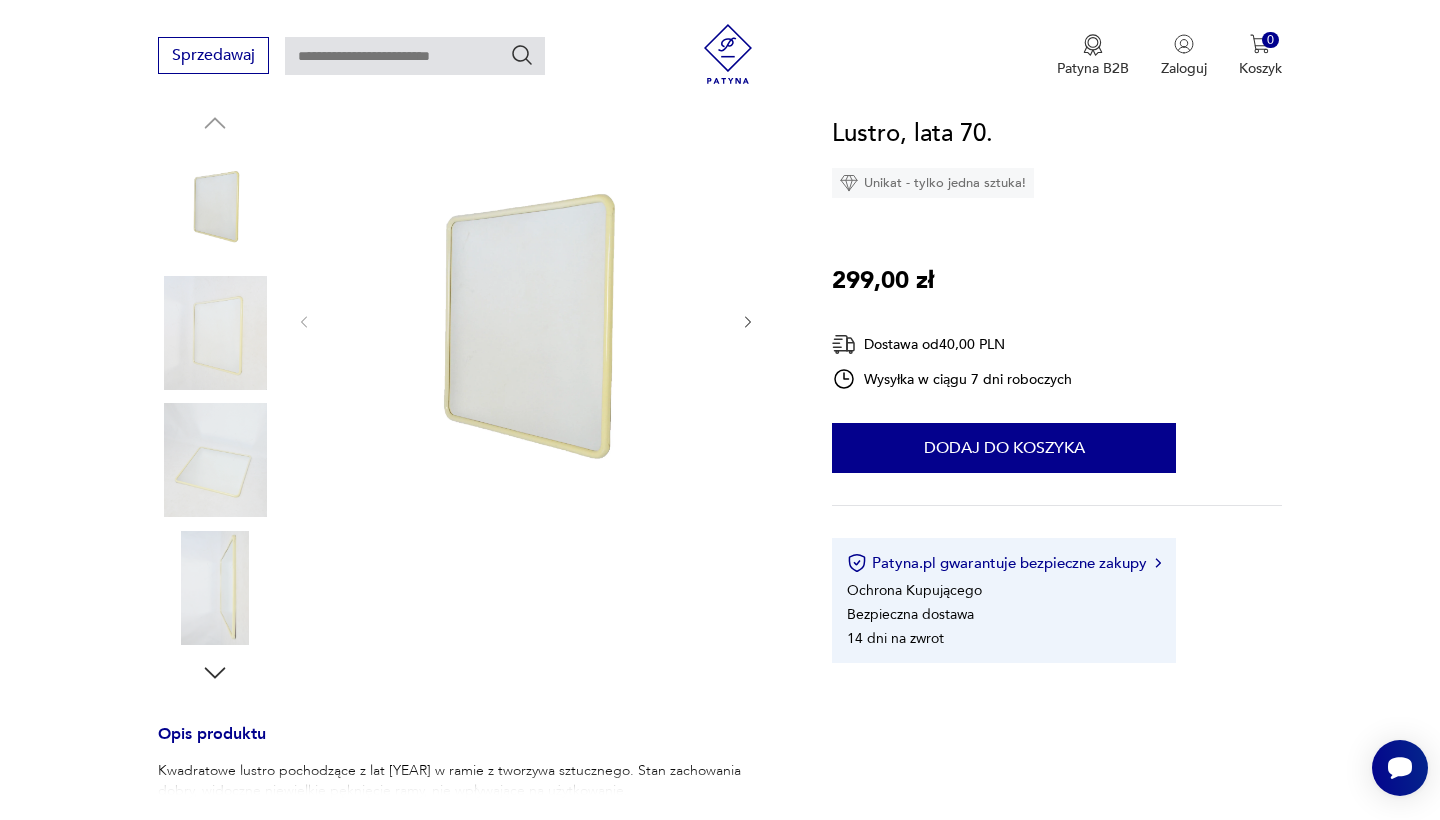 click at bounding box center [471, 398] 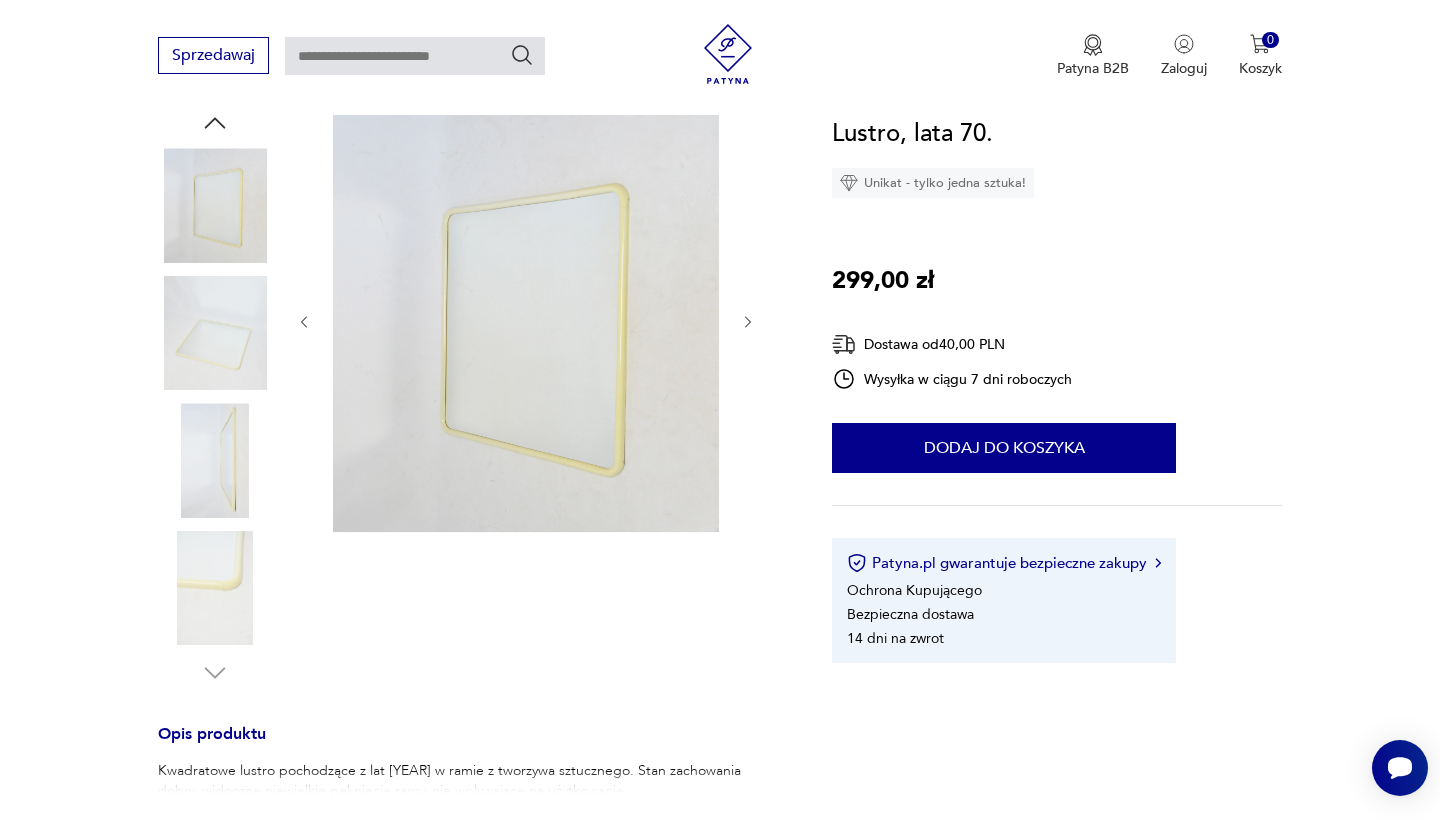 click at bounding box center (215, 460) 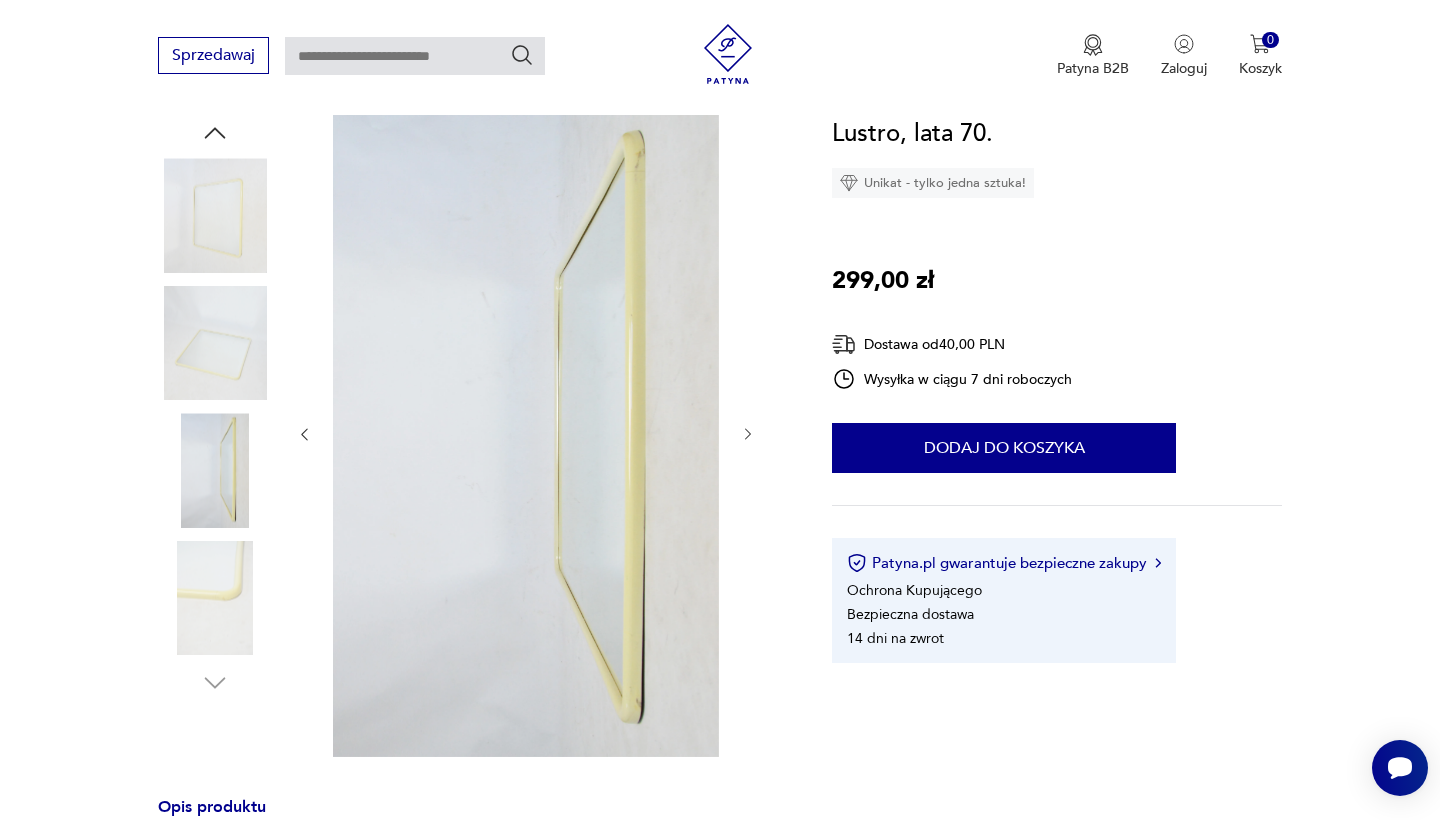 click at bounding box center [215, 598] 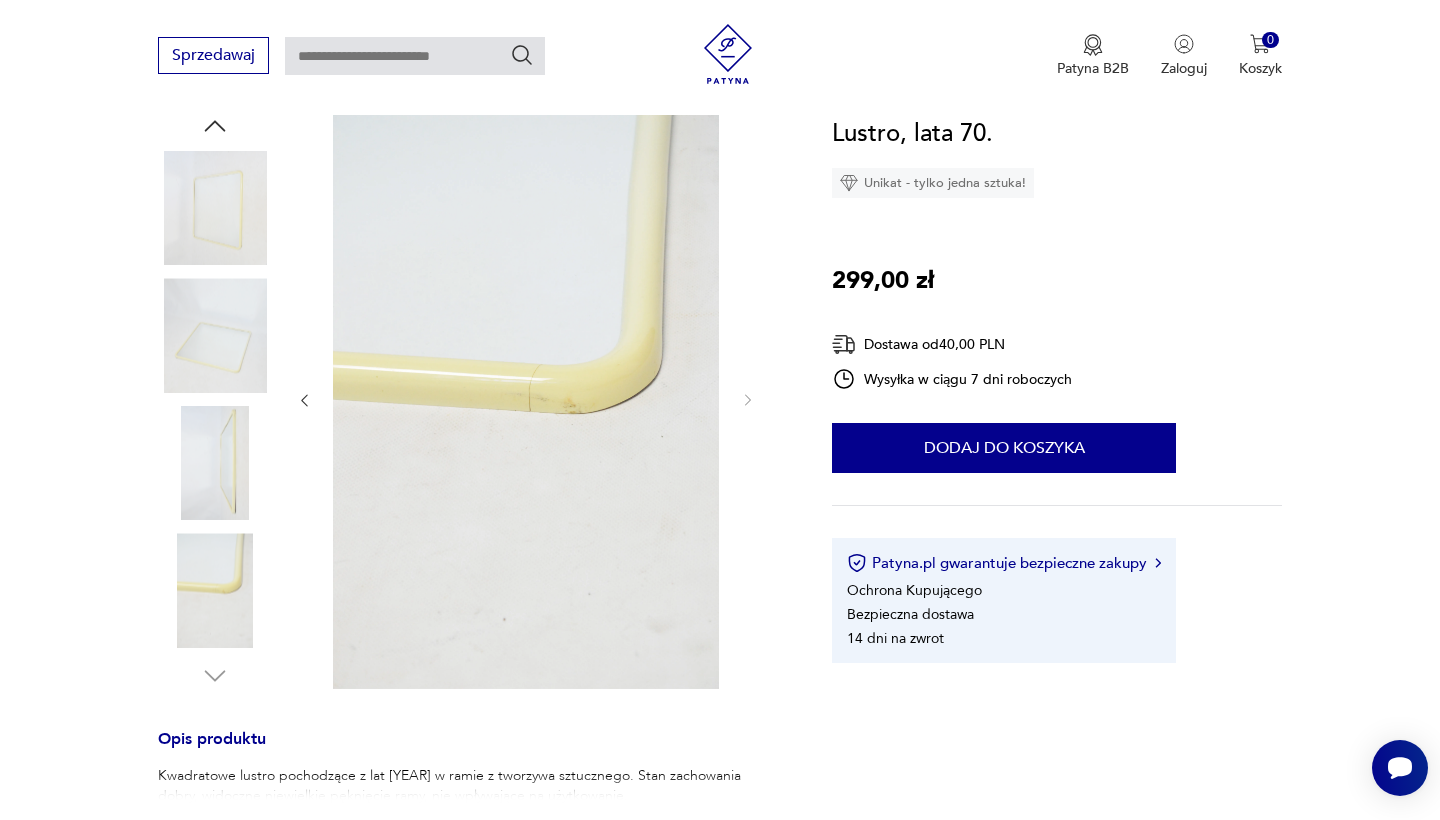 scroll, scrollTop: 541, scrollLeft: 0, axis: vertical 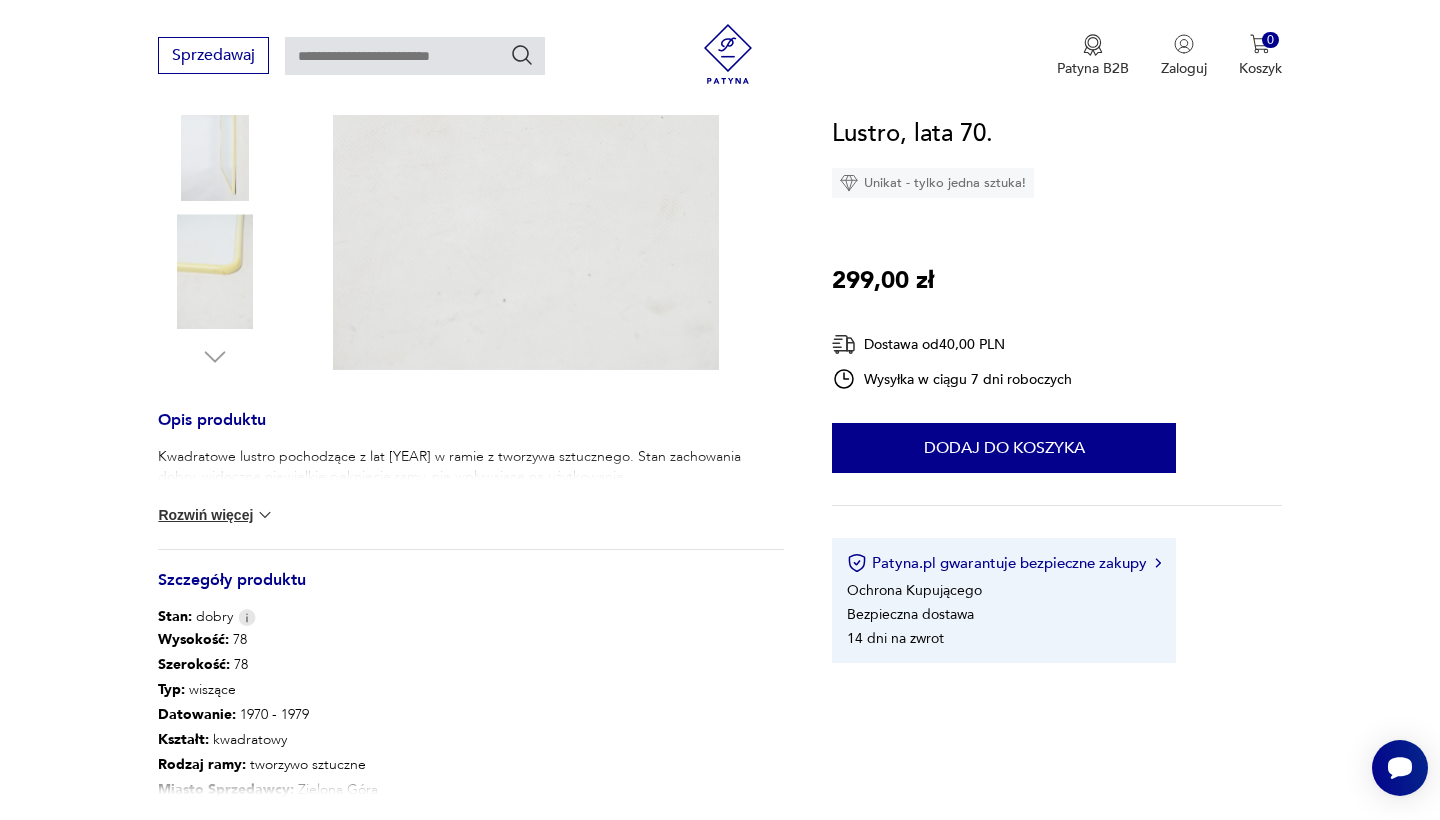 click 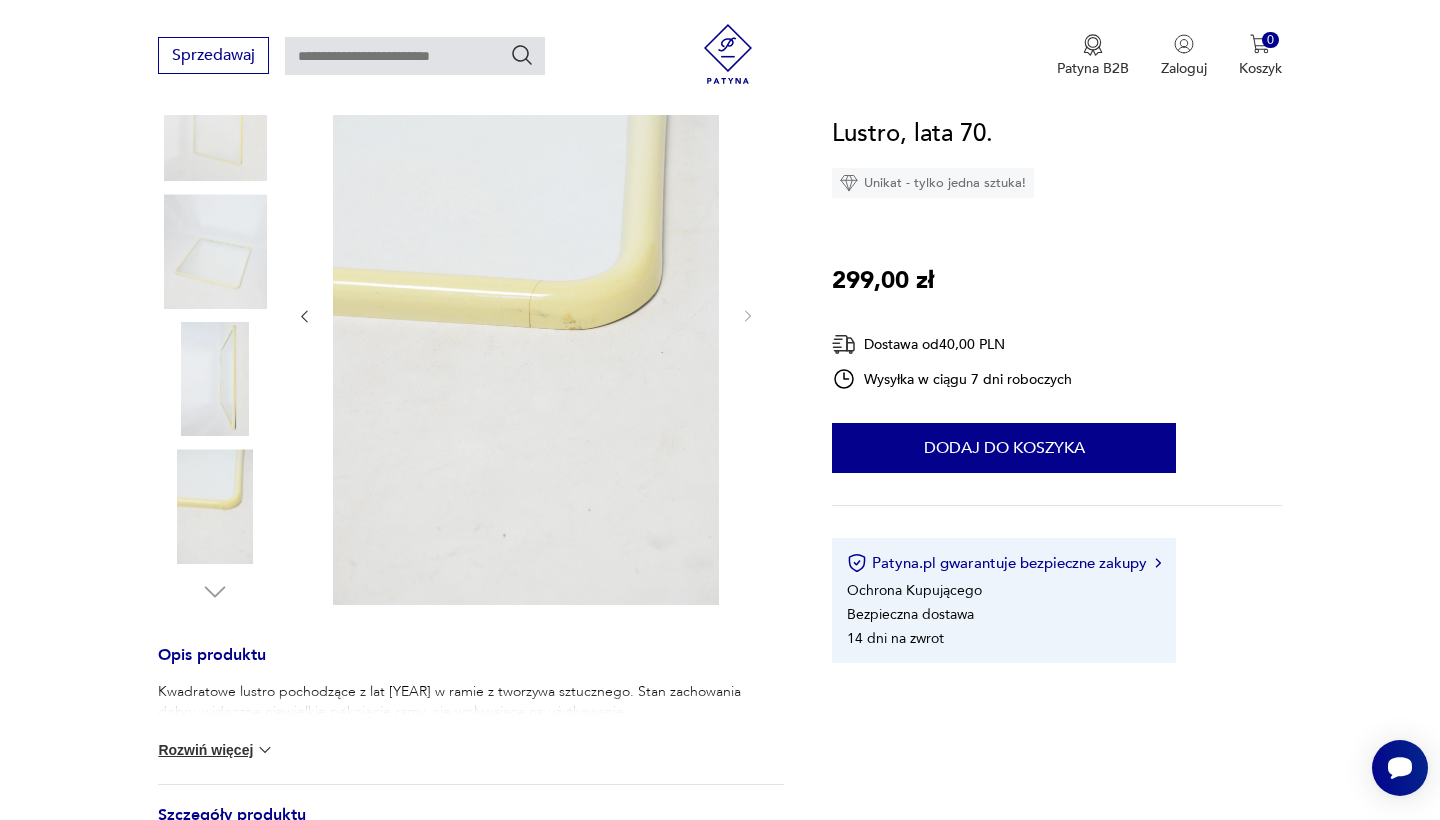 scroll, scrollTop: 305, scrollLeft: 0, axis: vertical 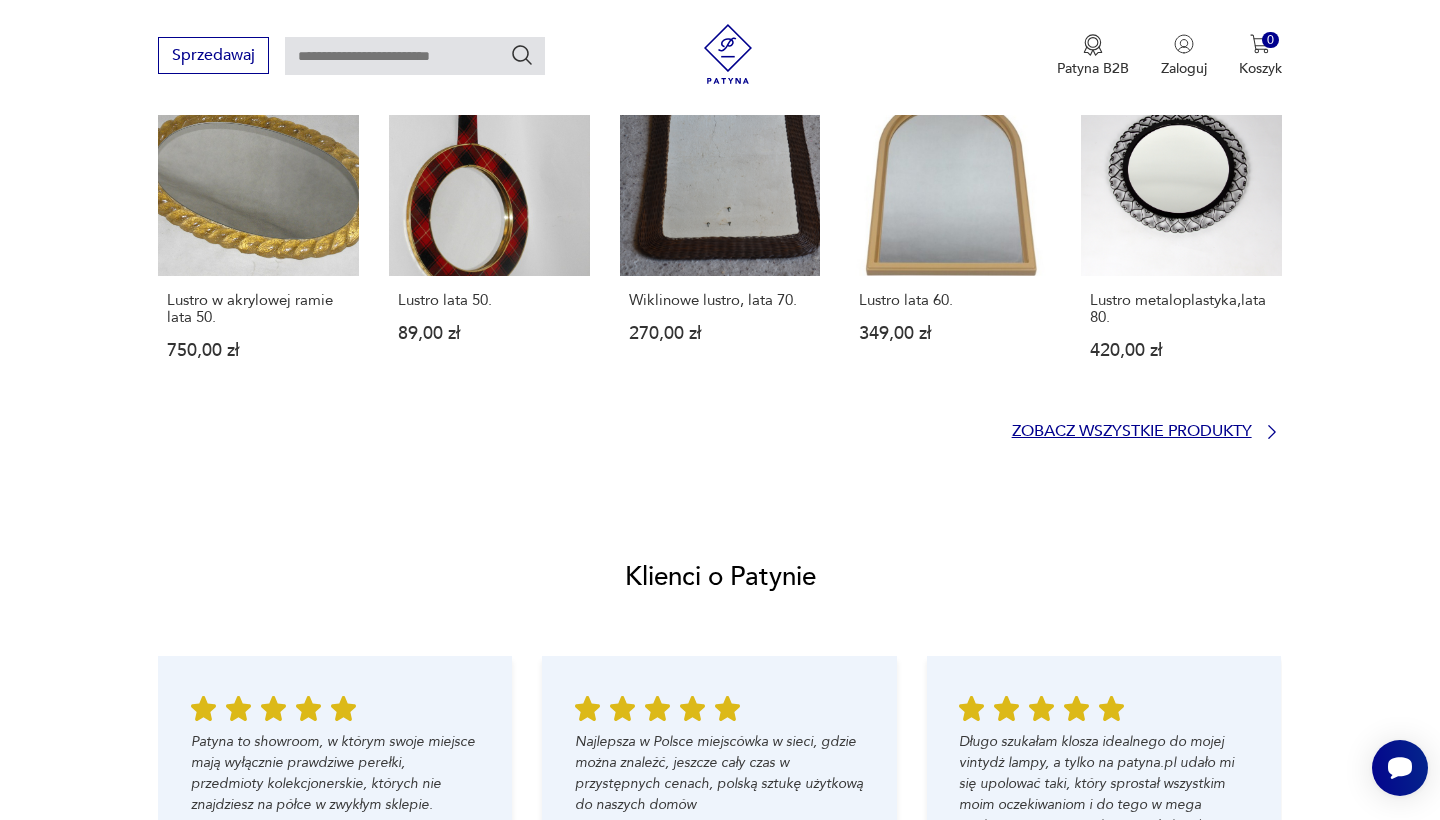 click on "Zobacz wszystkie produkty" at bounding box center [1132, 431] 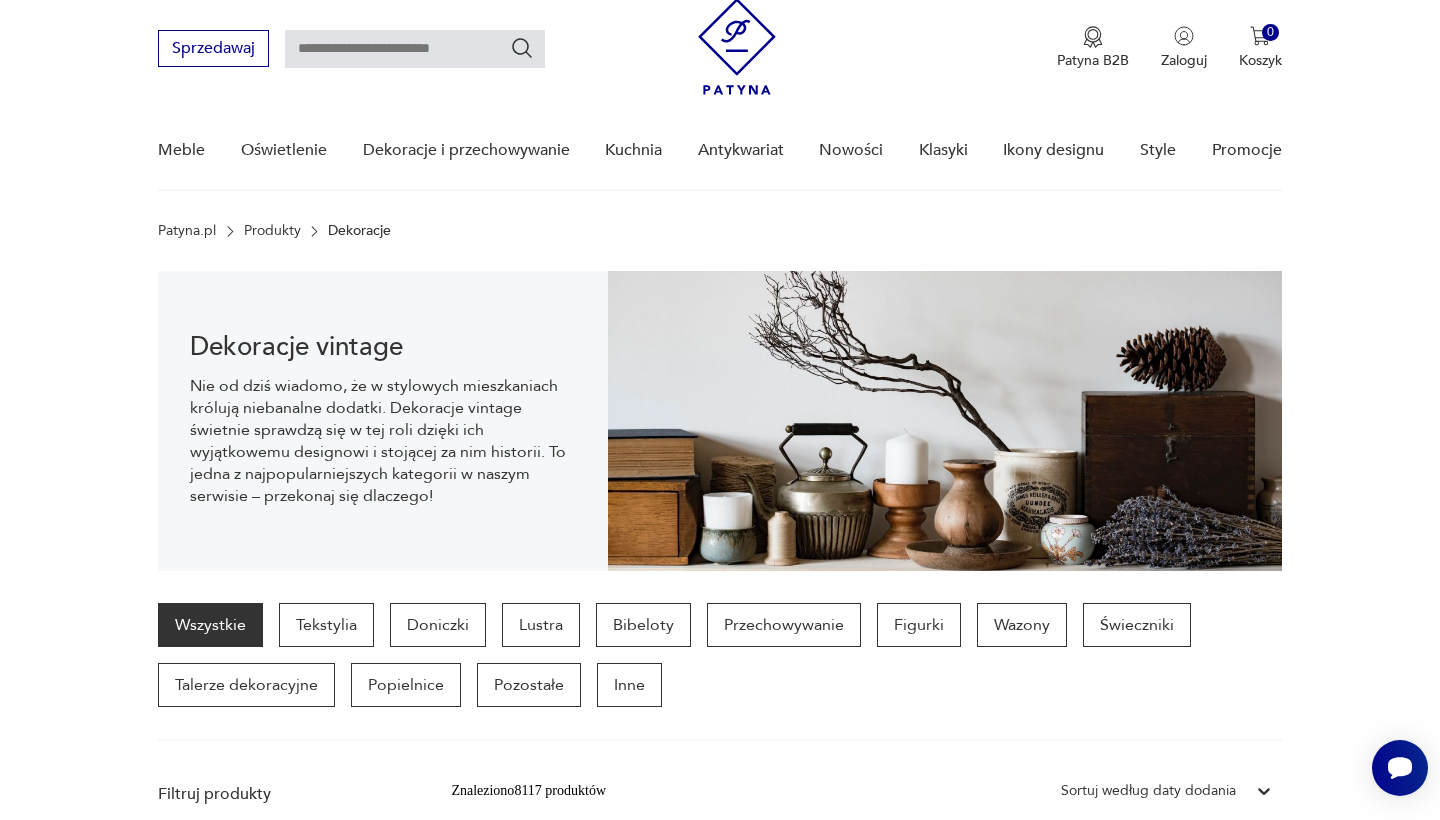 scroll, scrollTop: 61, scrollLeft: 0, axis: vertical 